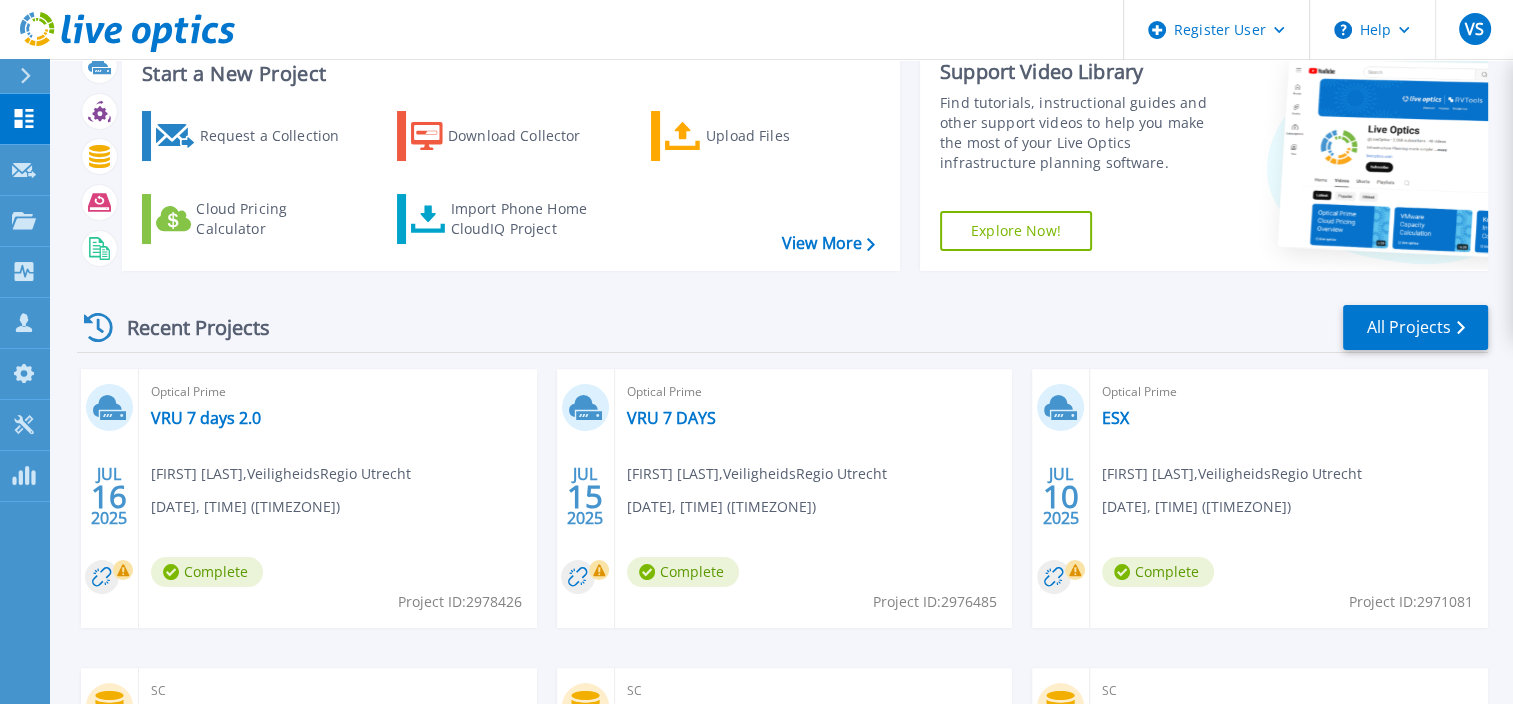 scroll, scrollTop: 100, scrollLeft: 0, axis: vertical 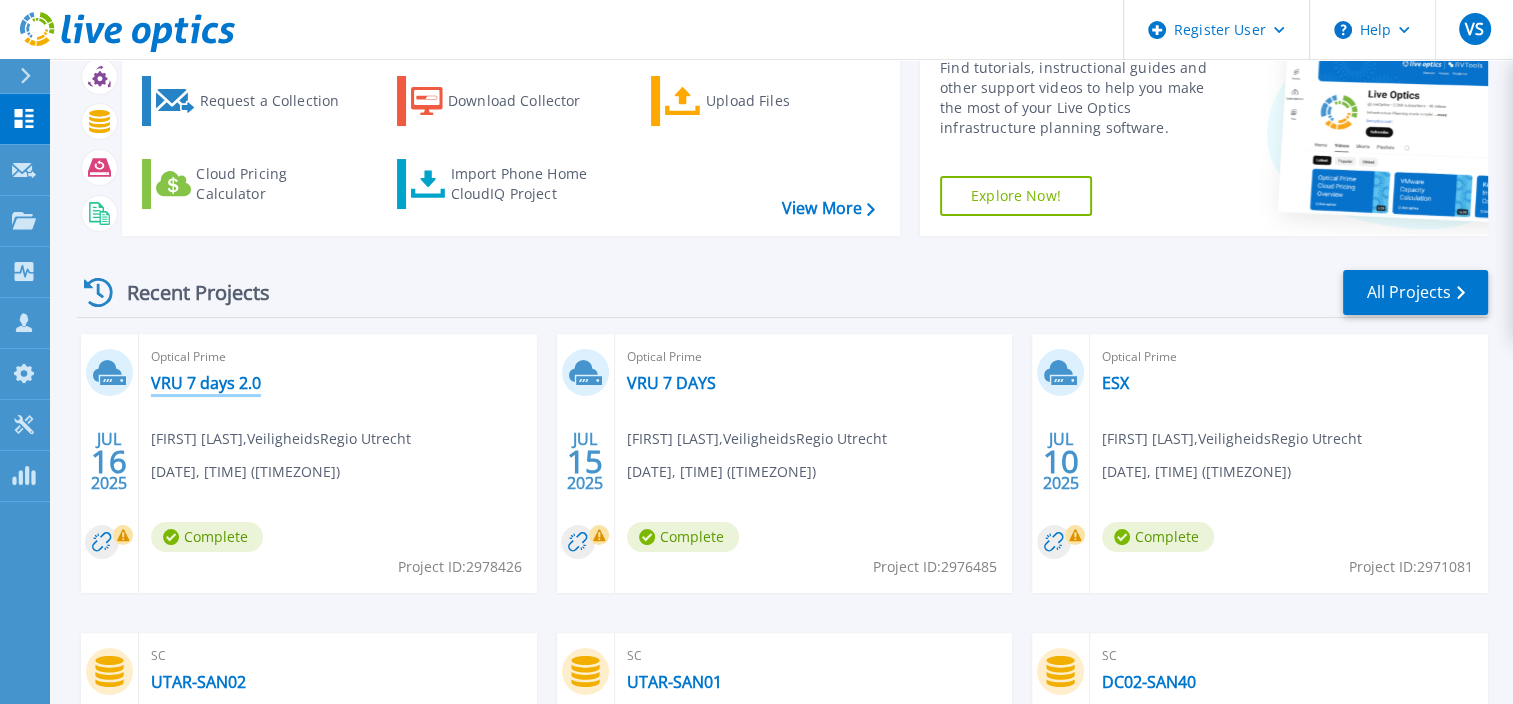 click on "VRU 7 days 2.0" at bounding box center [206, 383] 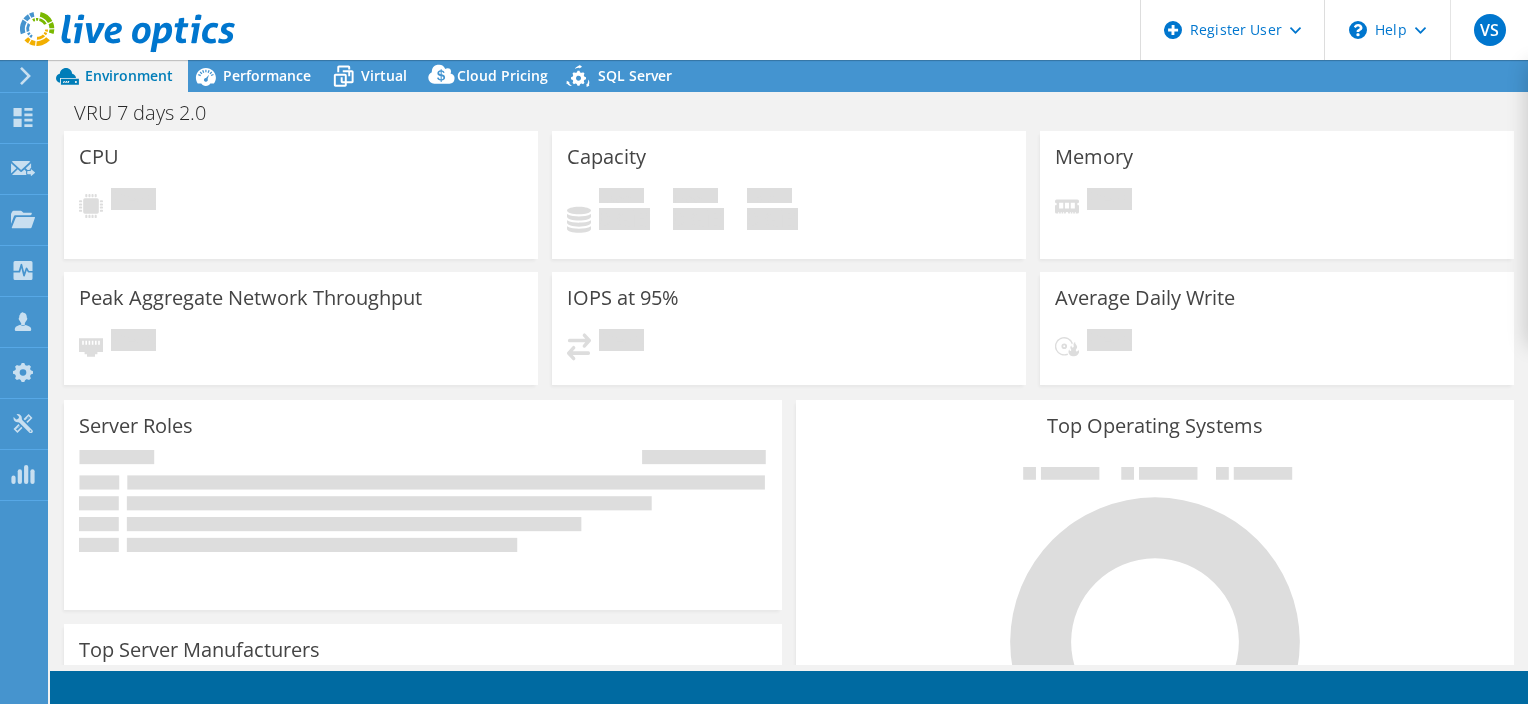 scroll, scrollTop: 0, scrollLeft: 0, axis: both 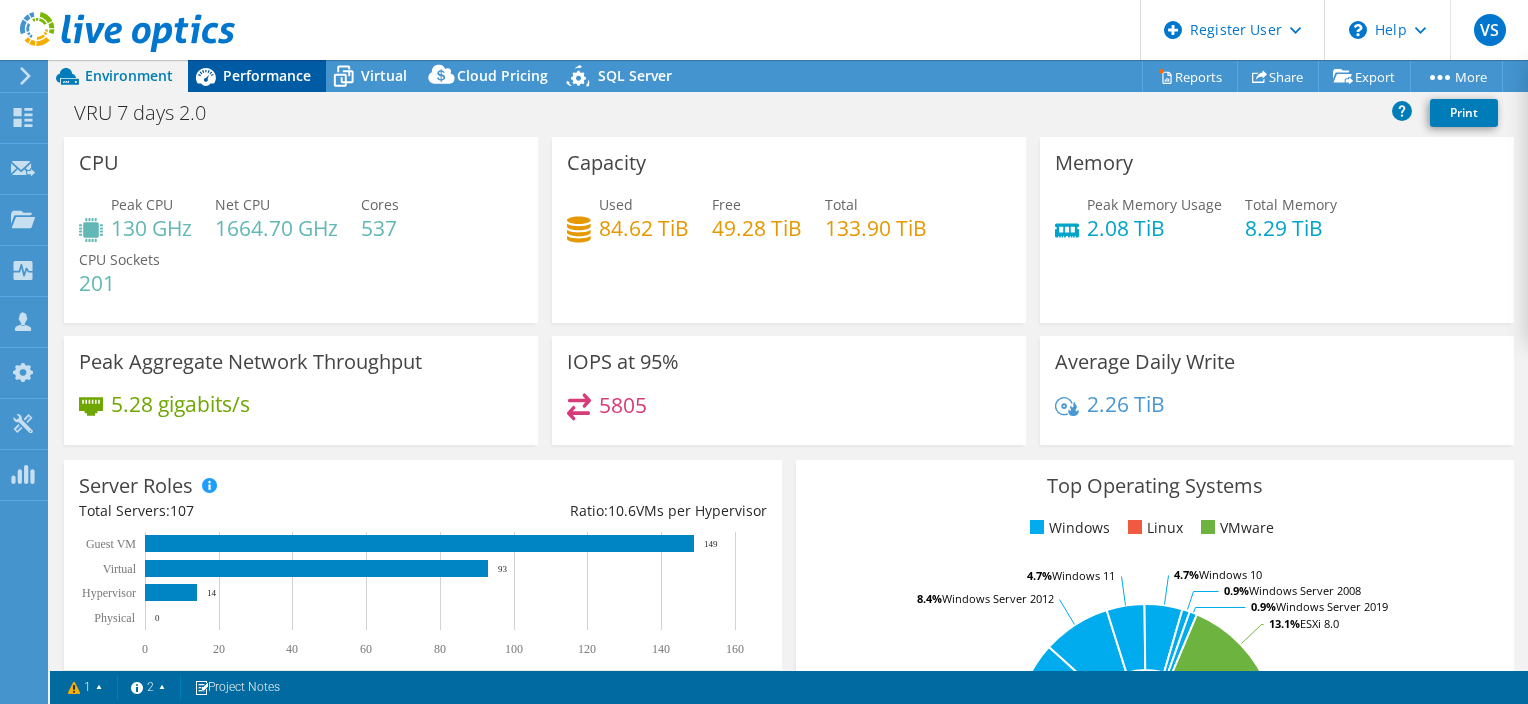 click on "Performance" at bounding box center (257, 76) 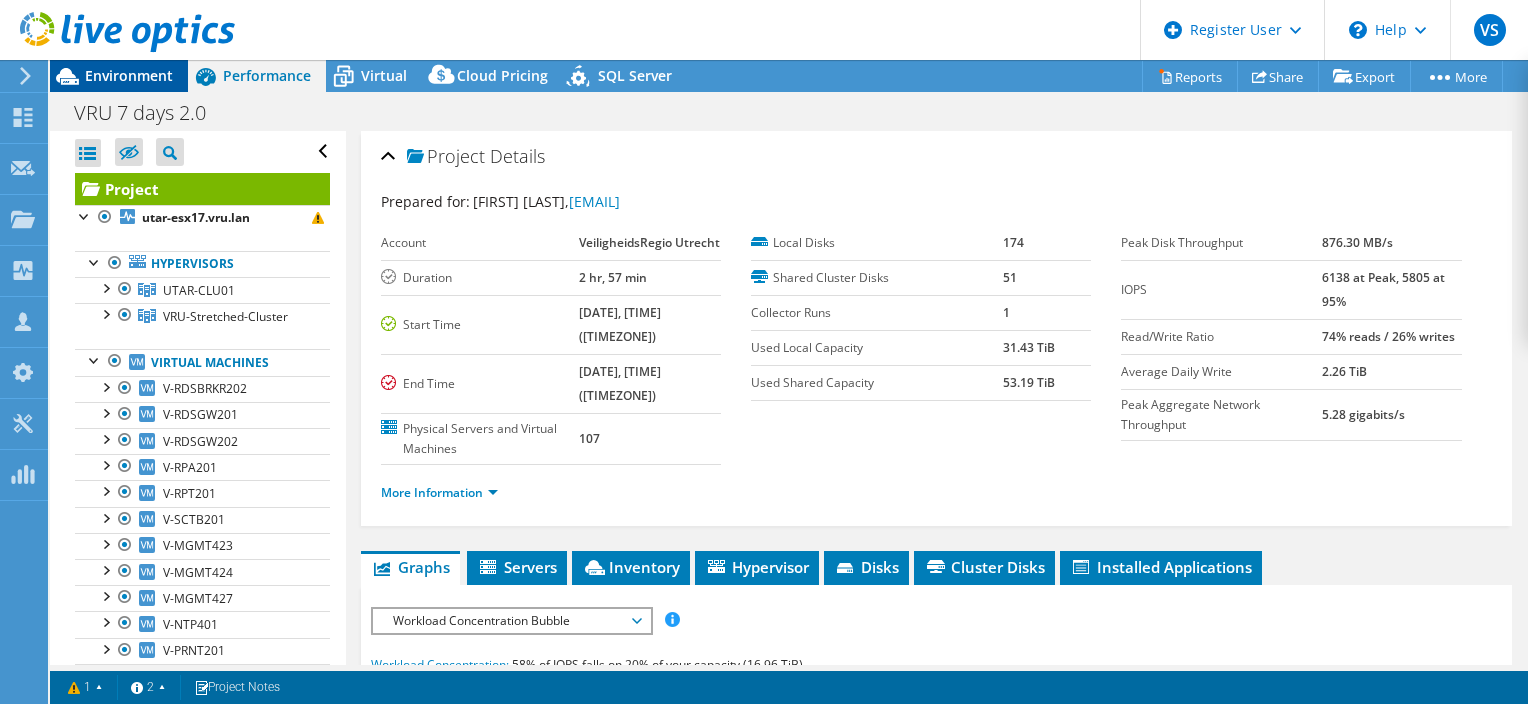 click on "Environment" at bounding box center (129, 75) 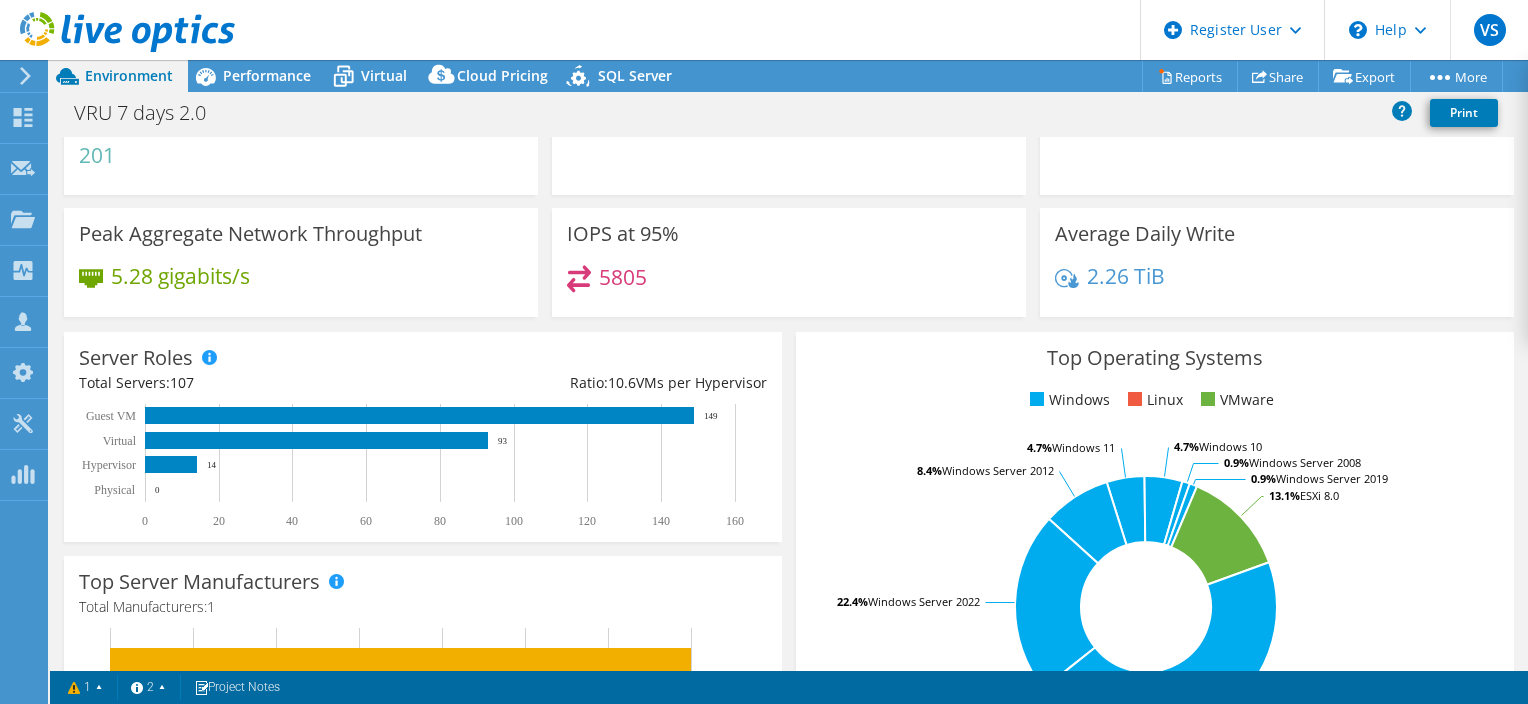 scroll, scrollTop: 100, scrollLeft: 0, axis: vertical 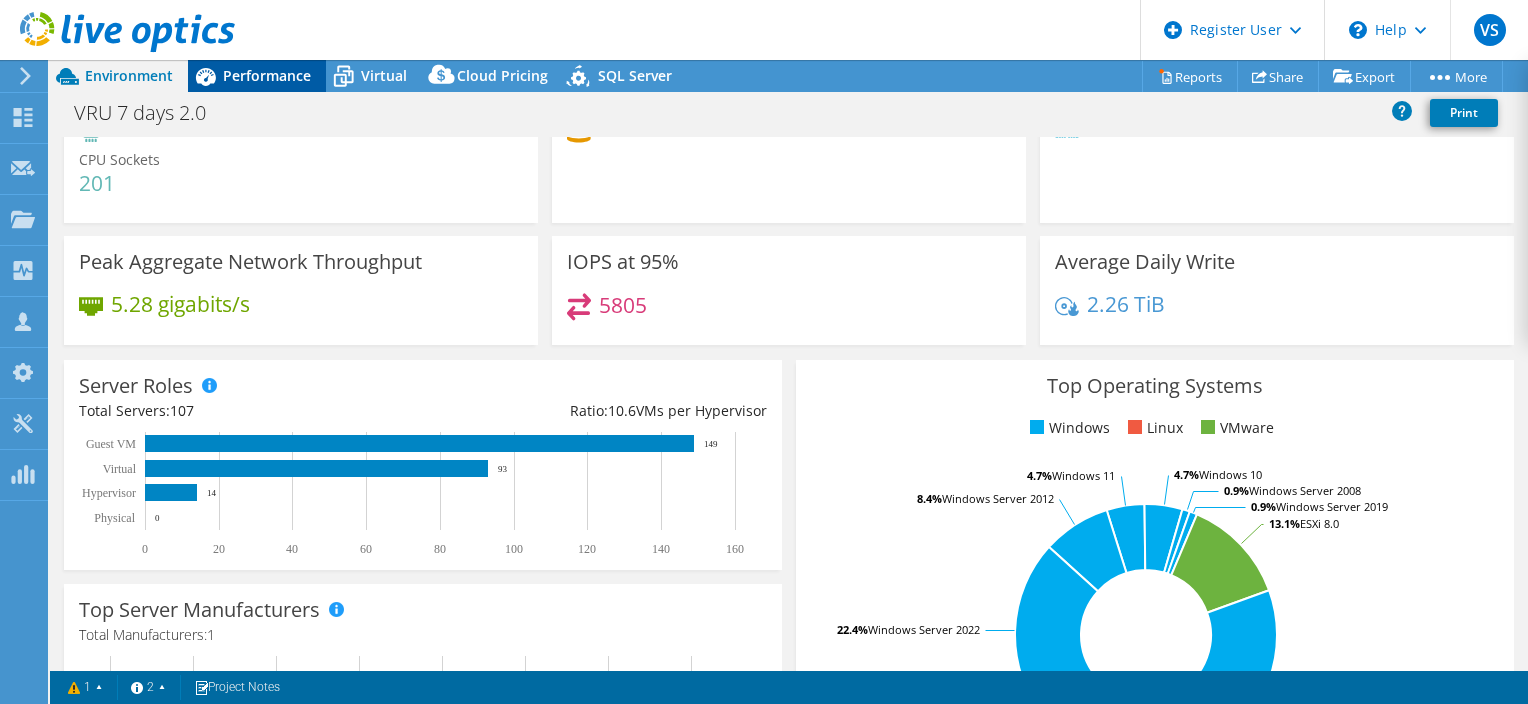 click on "Performance" at bounding box center [267, 75] 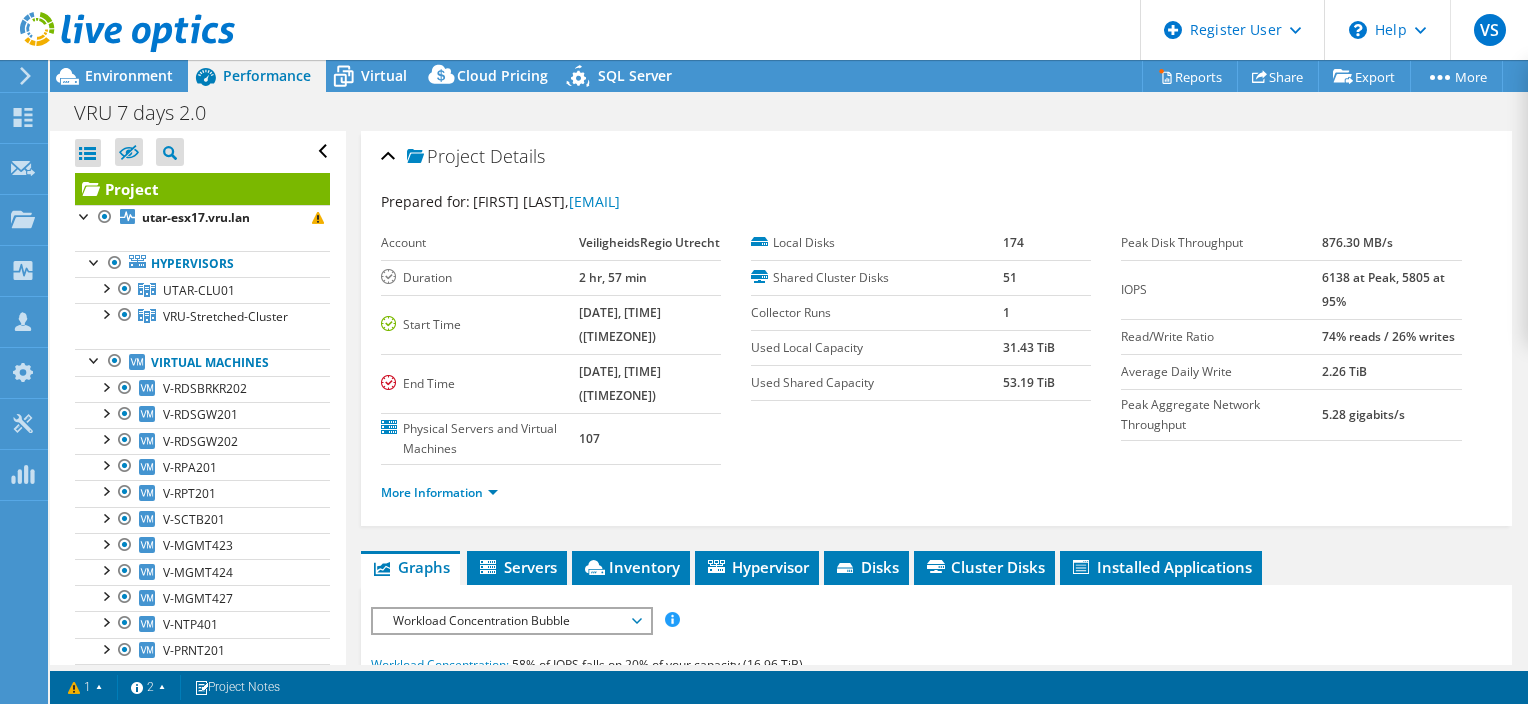 scroll, scrollTop: 0, scrollLeft: 0, axis: both 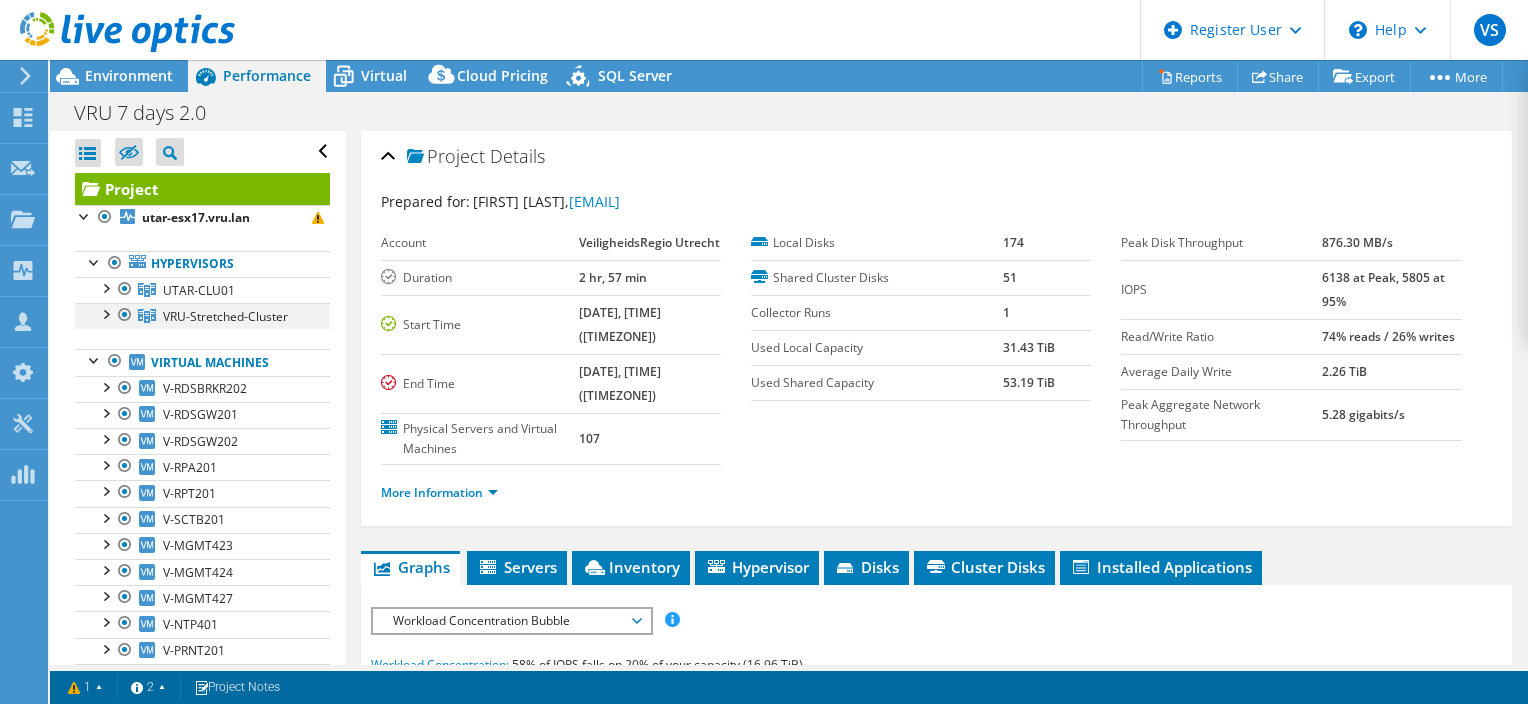 click at bounding box center (105, 313) 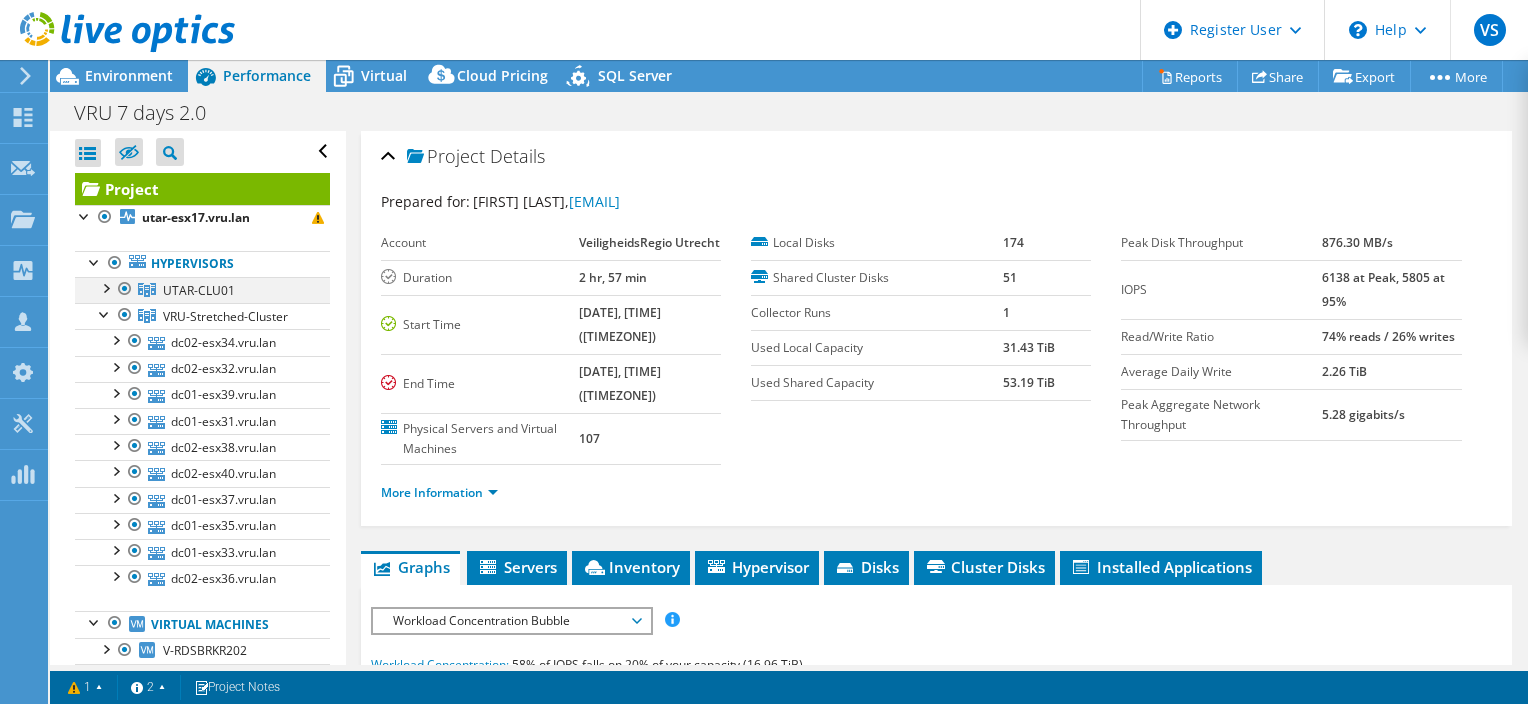 click at bounding box center (105, 287) 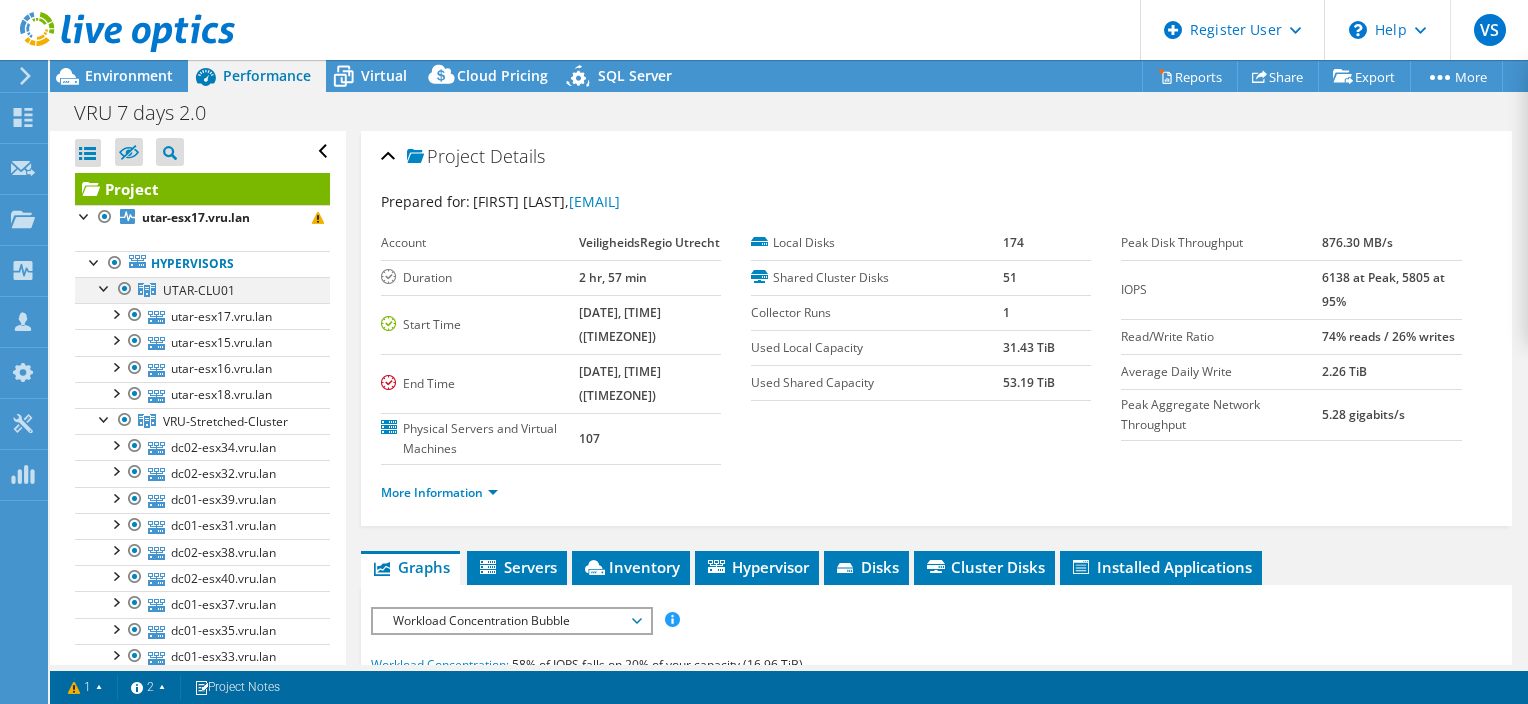 click at bounding box center (105, 287) 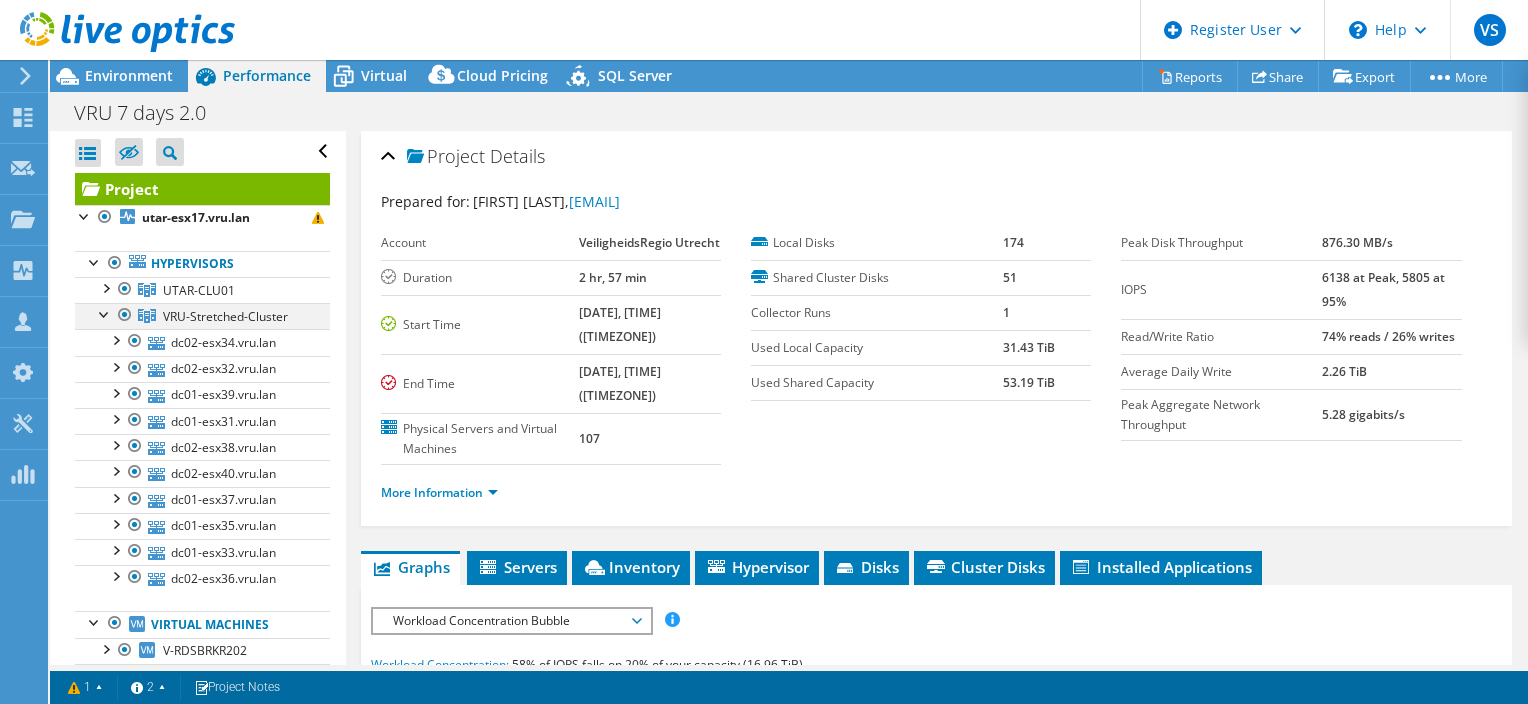 click at bounding box center [105, 313] 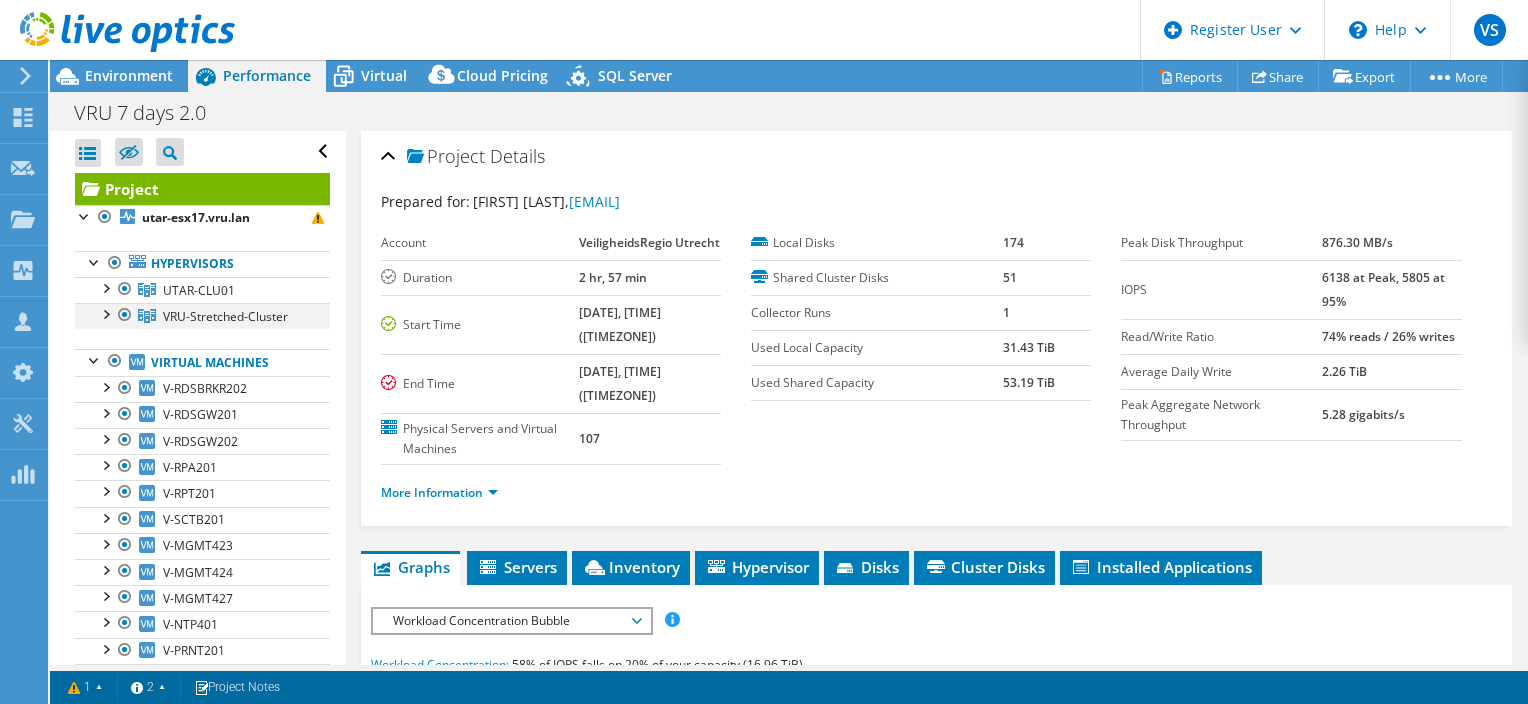 click at bounding box center (105, 313) 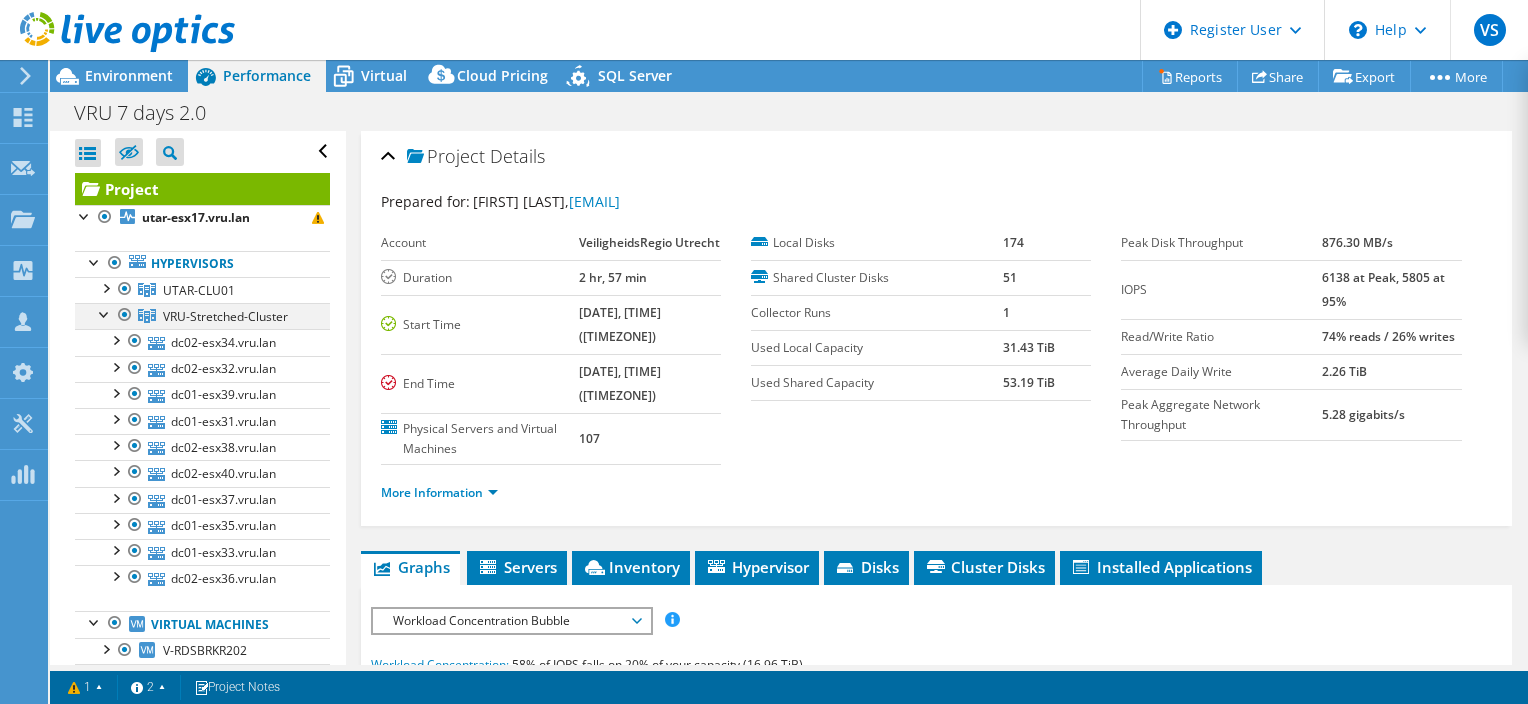 click at bounding box center (105, 313) 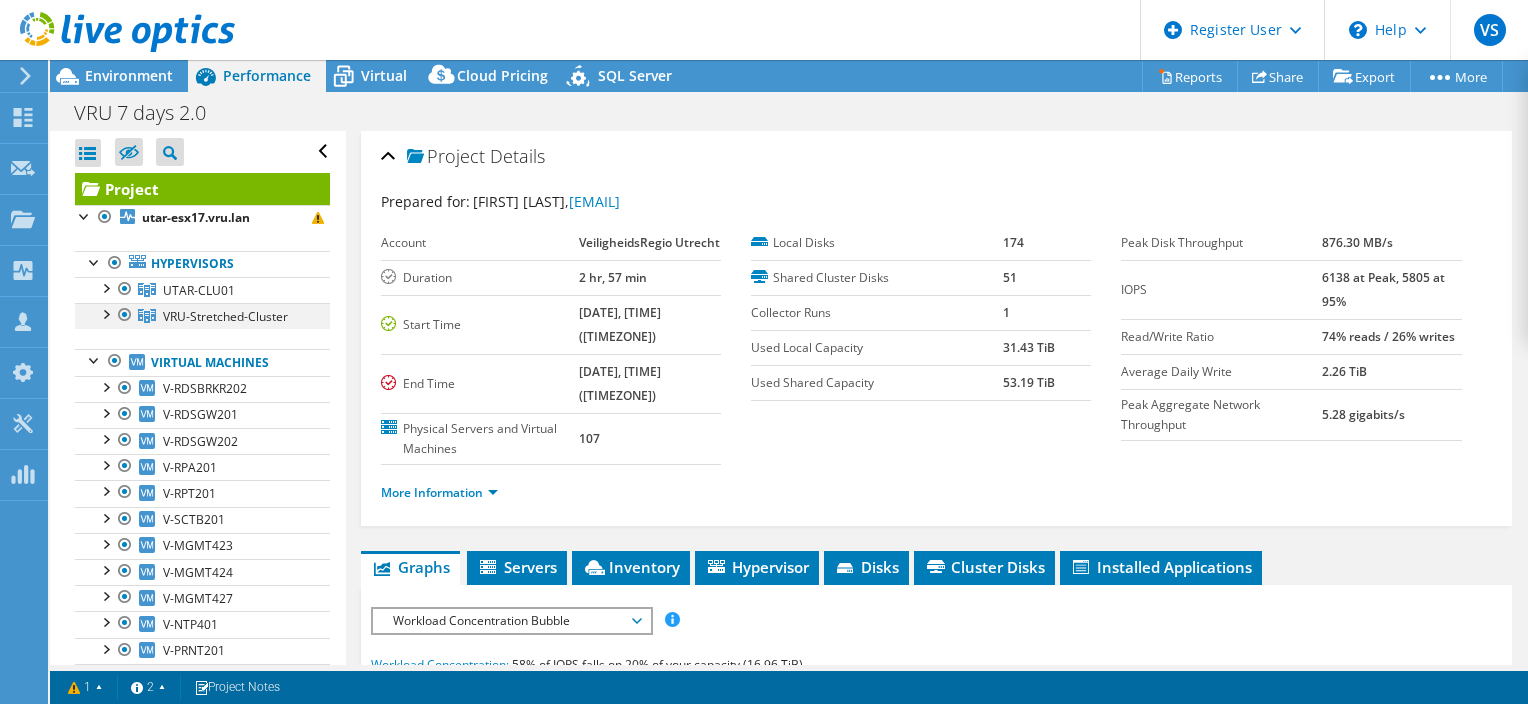 click at bounding box center [105, 313] 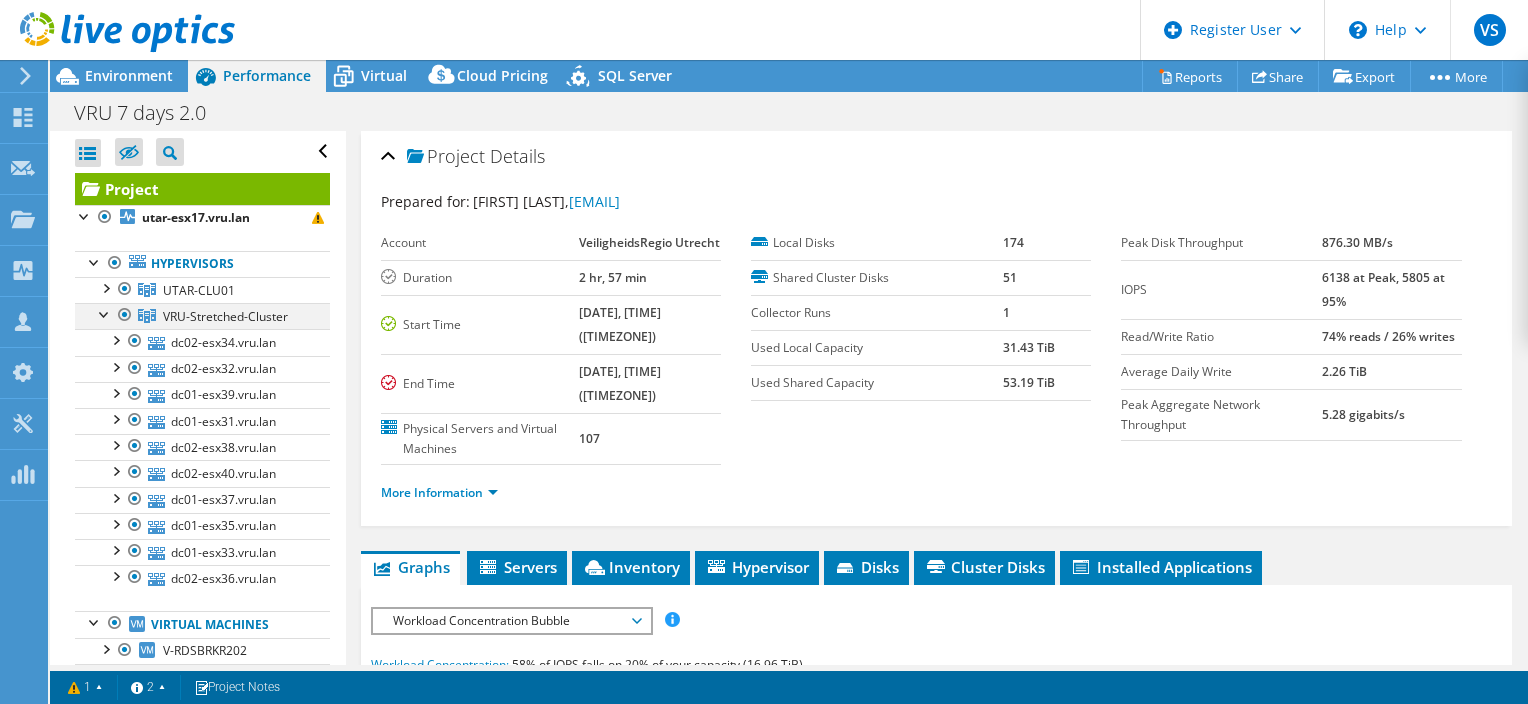 click at bounding box center (105, 313) 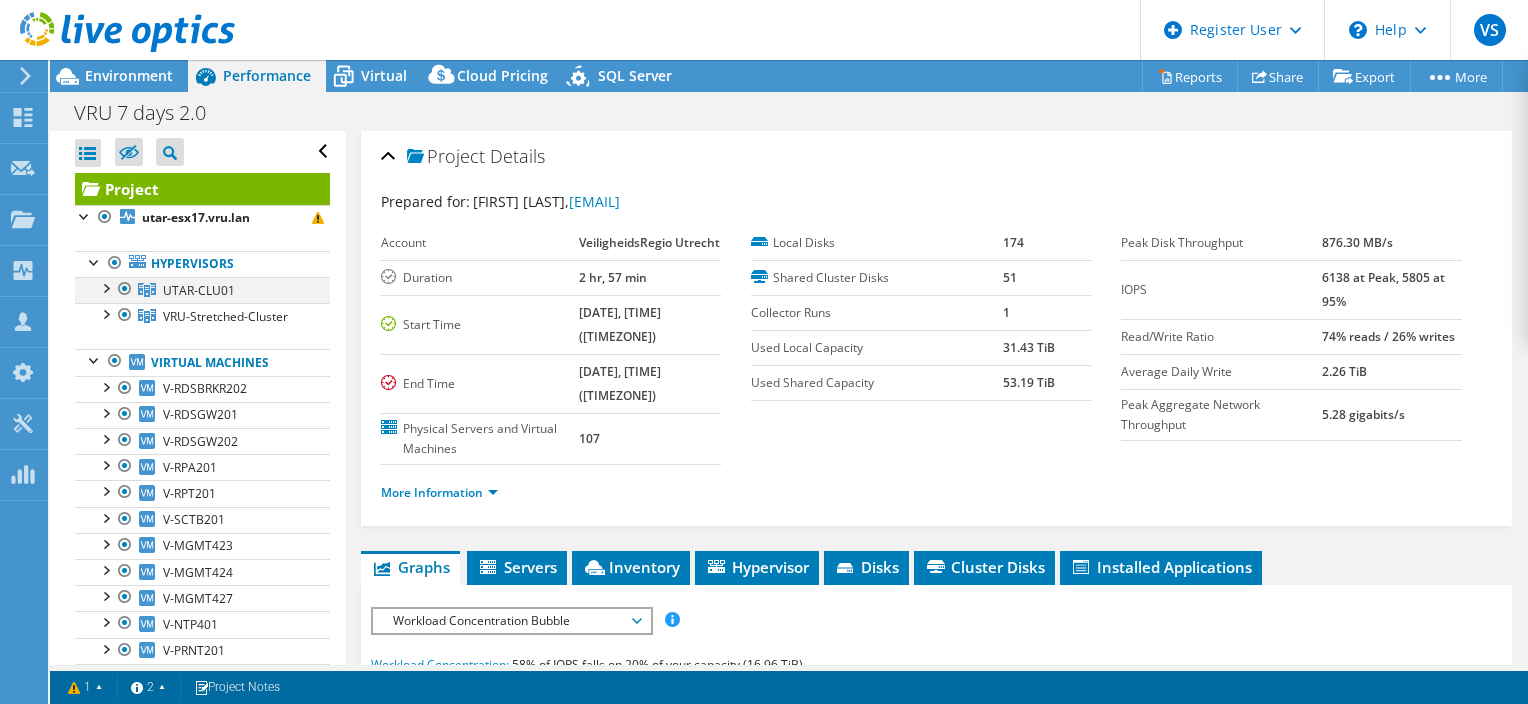 click at bounding box center (105, 287) 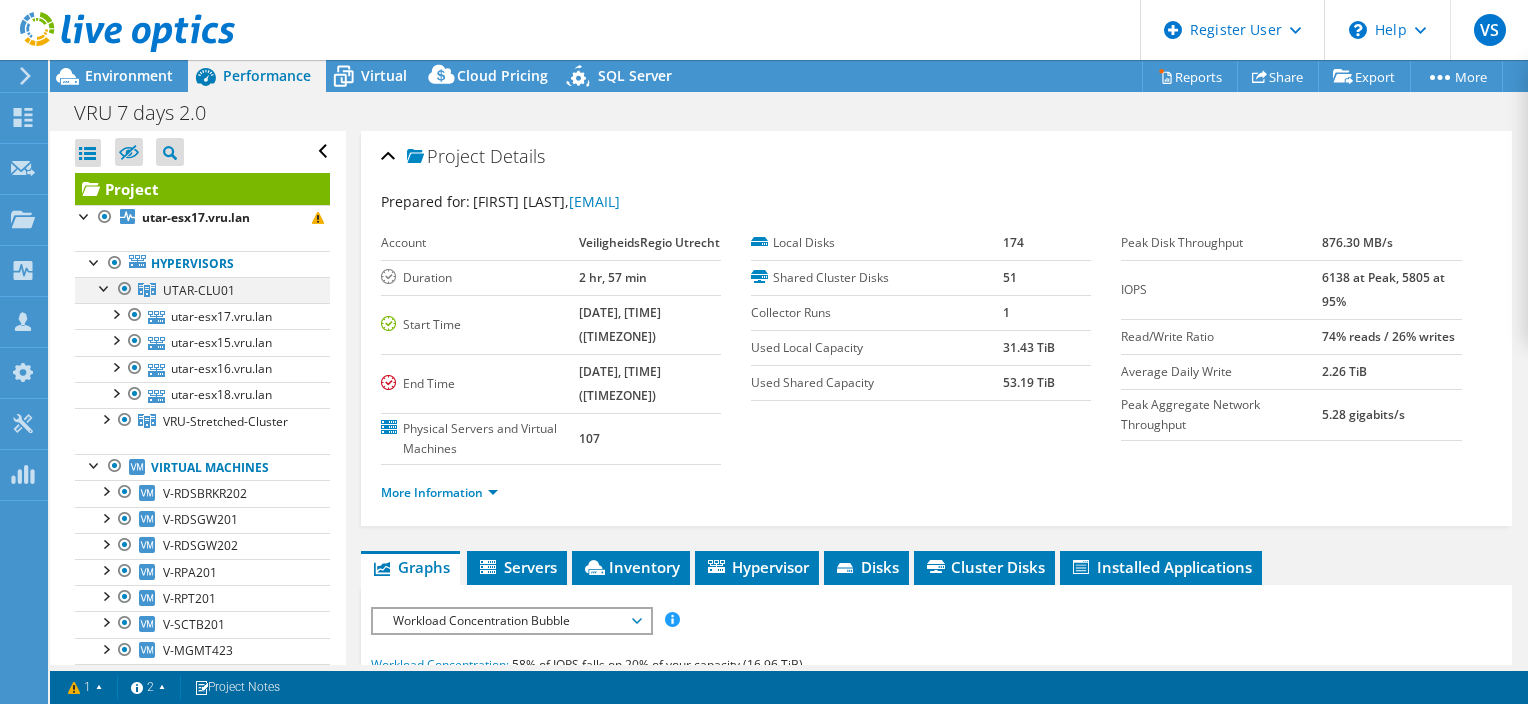 click at bounding box center (105, 287) 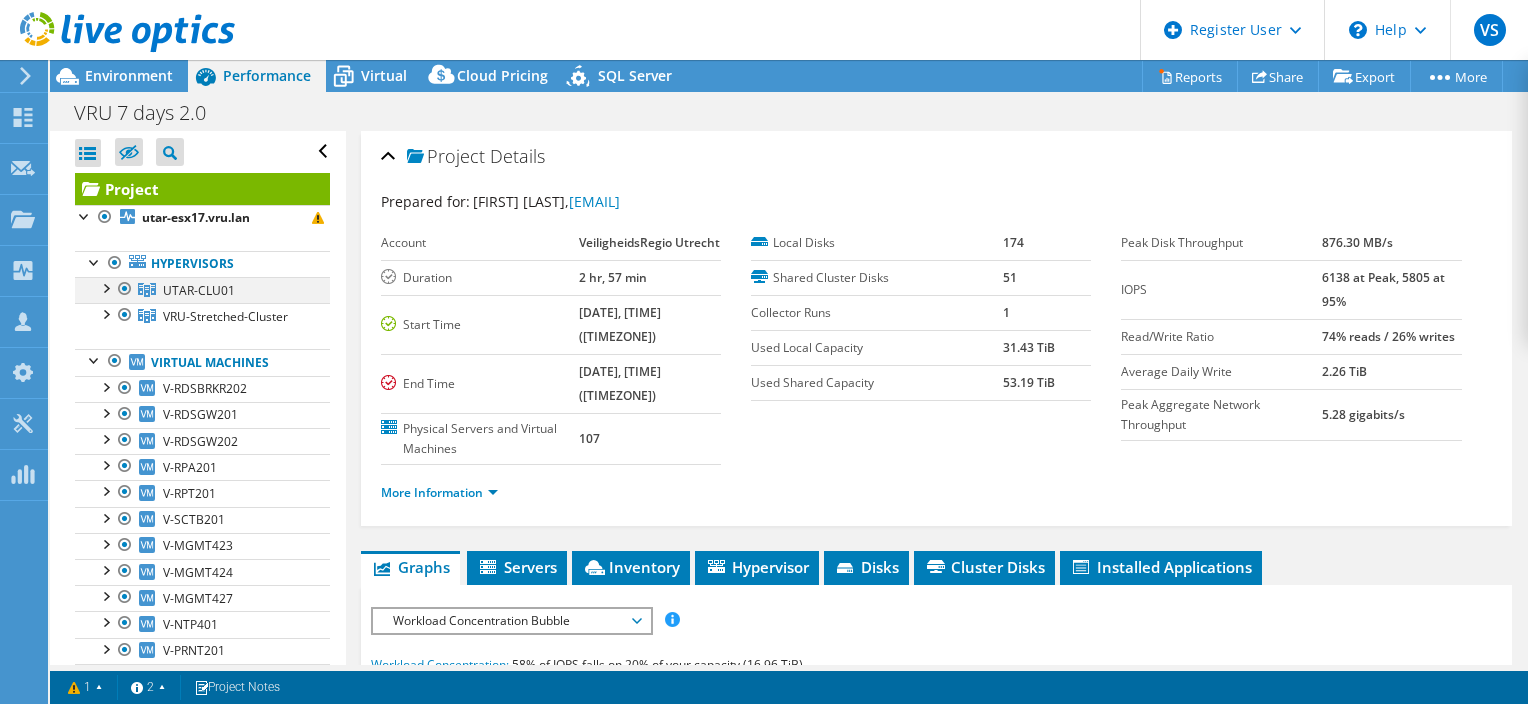 click at bounding box center (105, 287) 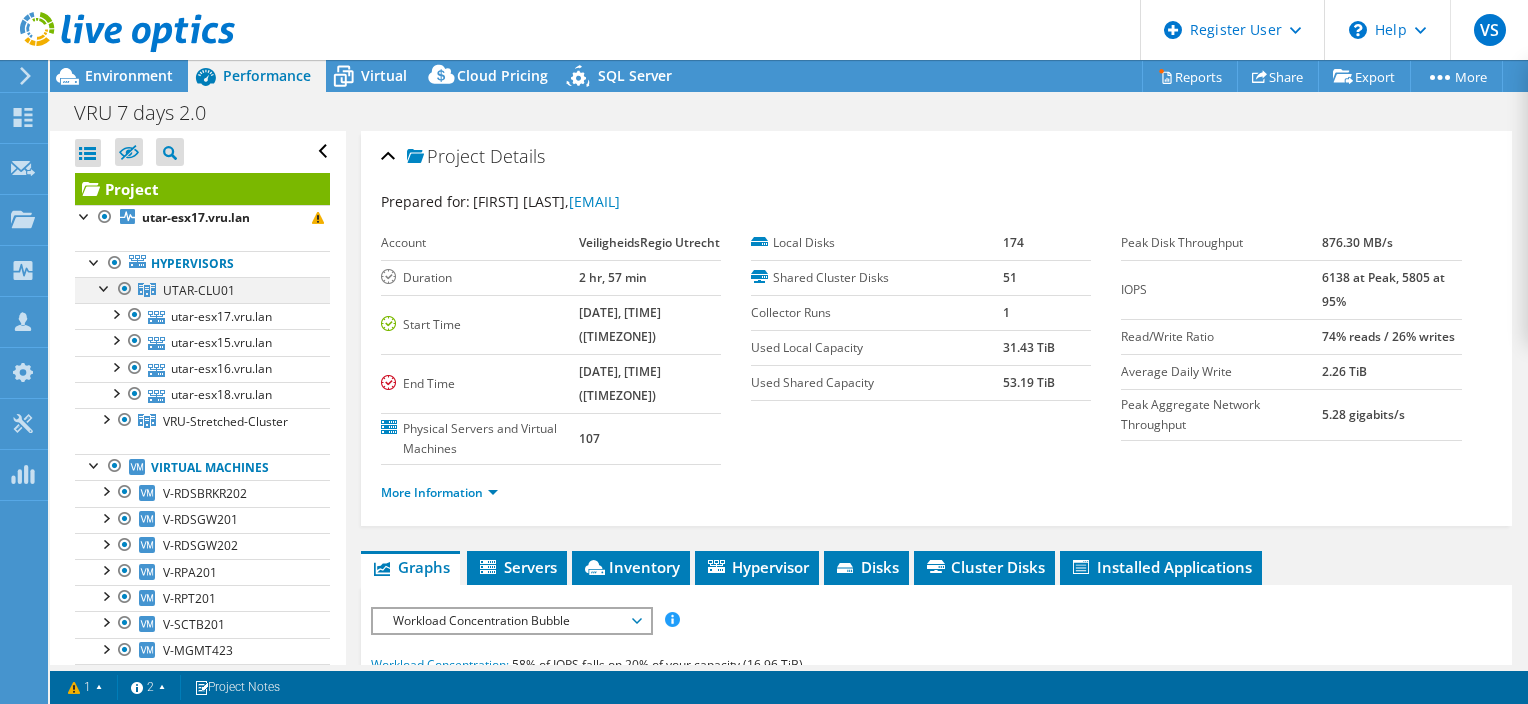 click at bounding box center (105, 287) 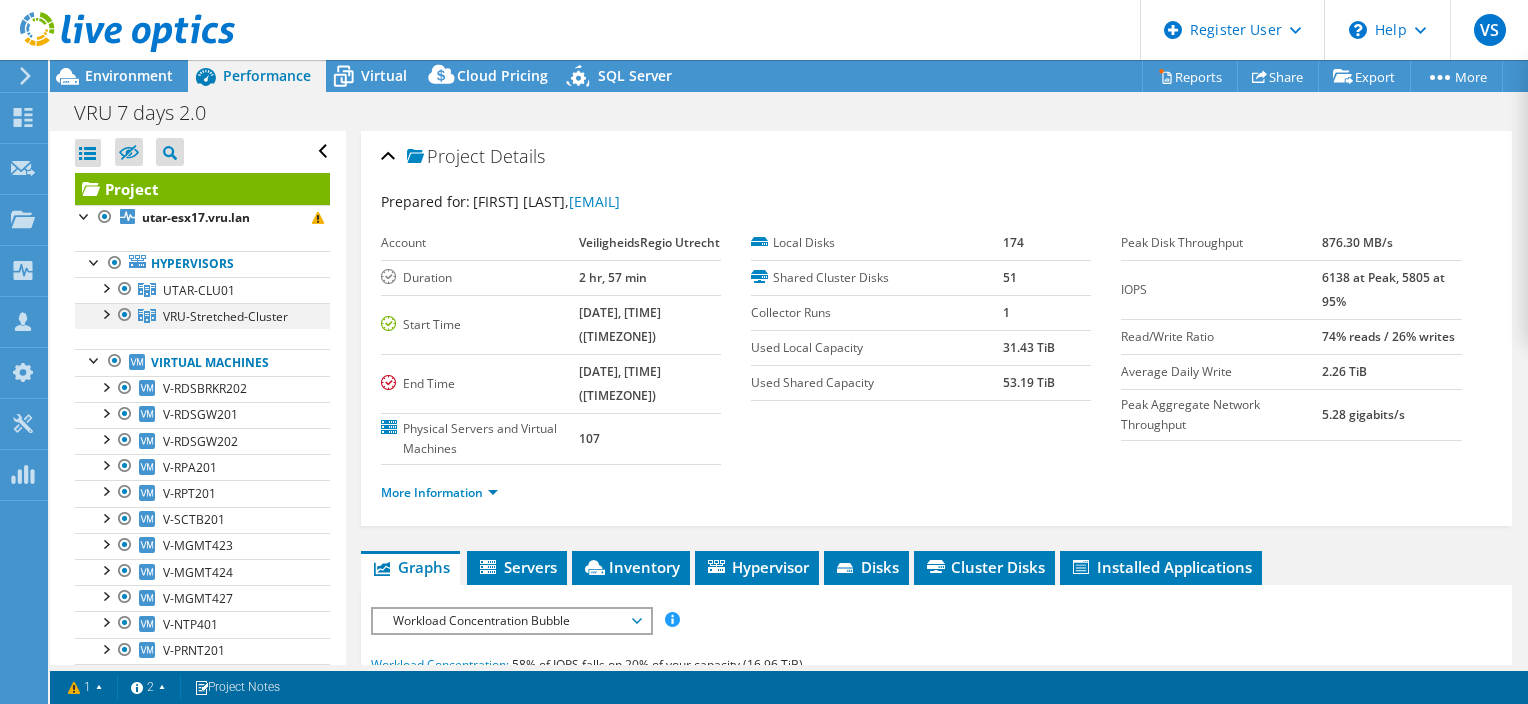 click at bounding box center [105, 313] 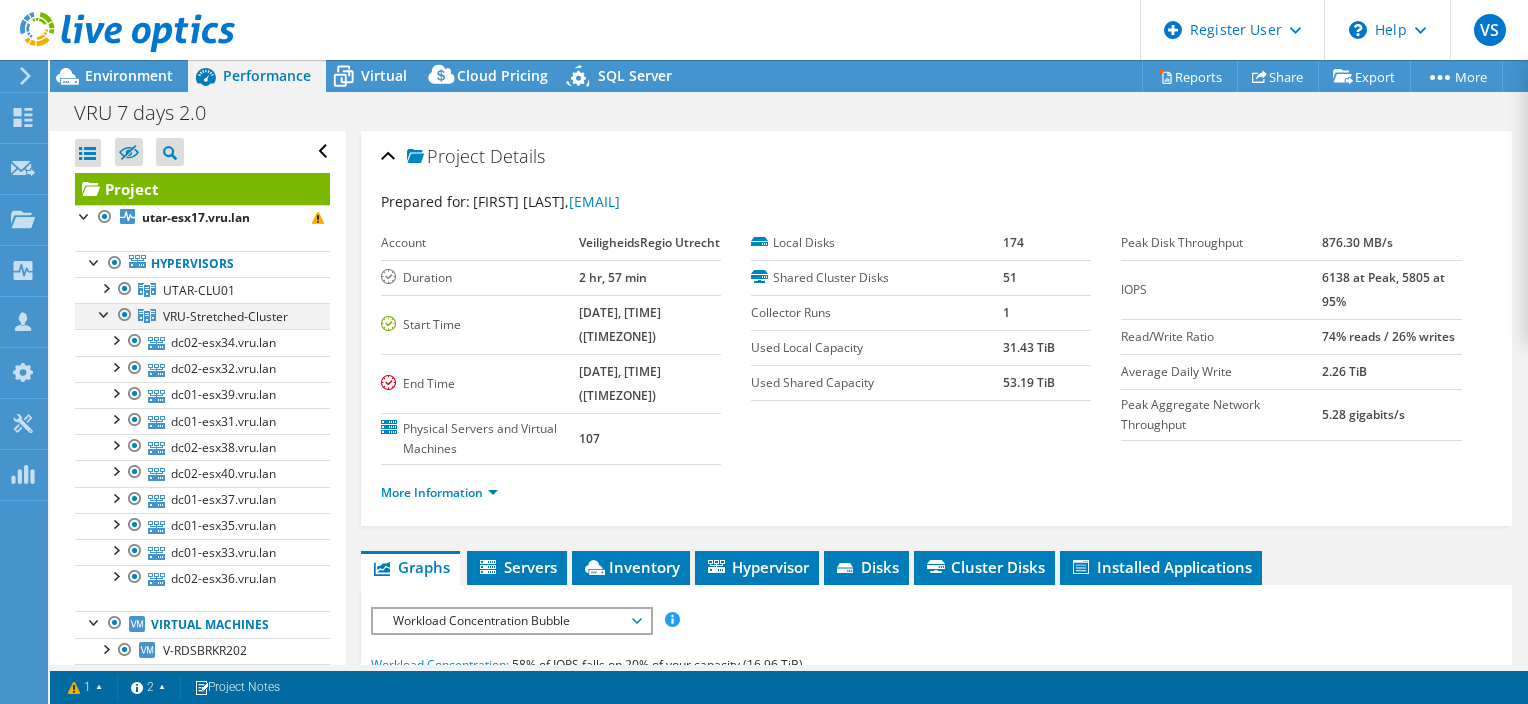 click at bounding box center (105, 313) 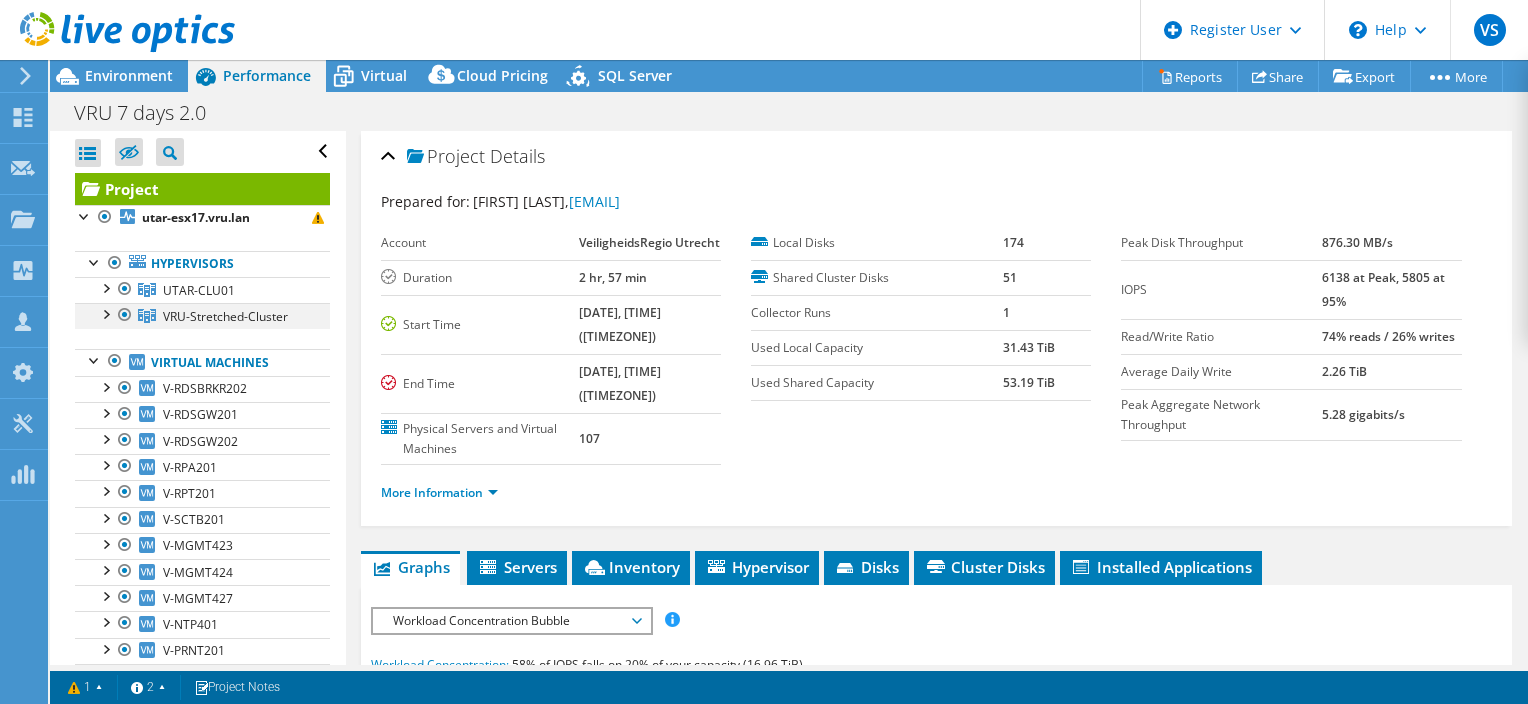 click at bounding box center [105, 313] 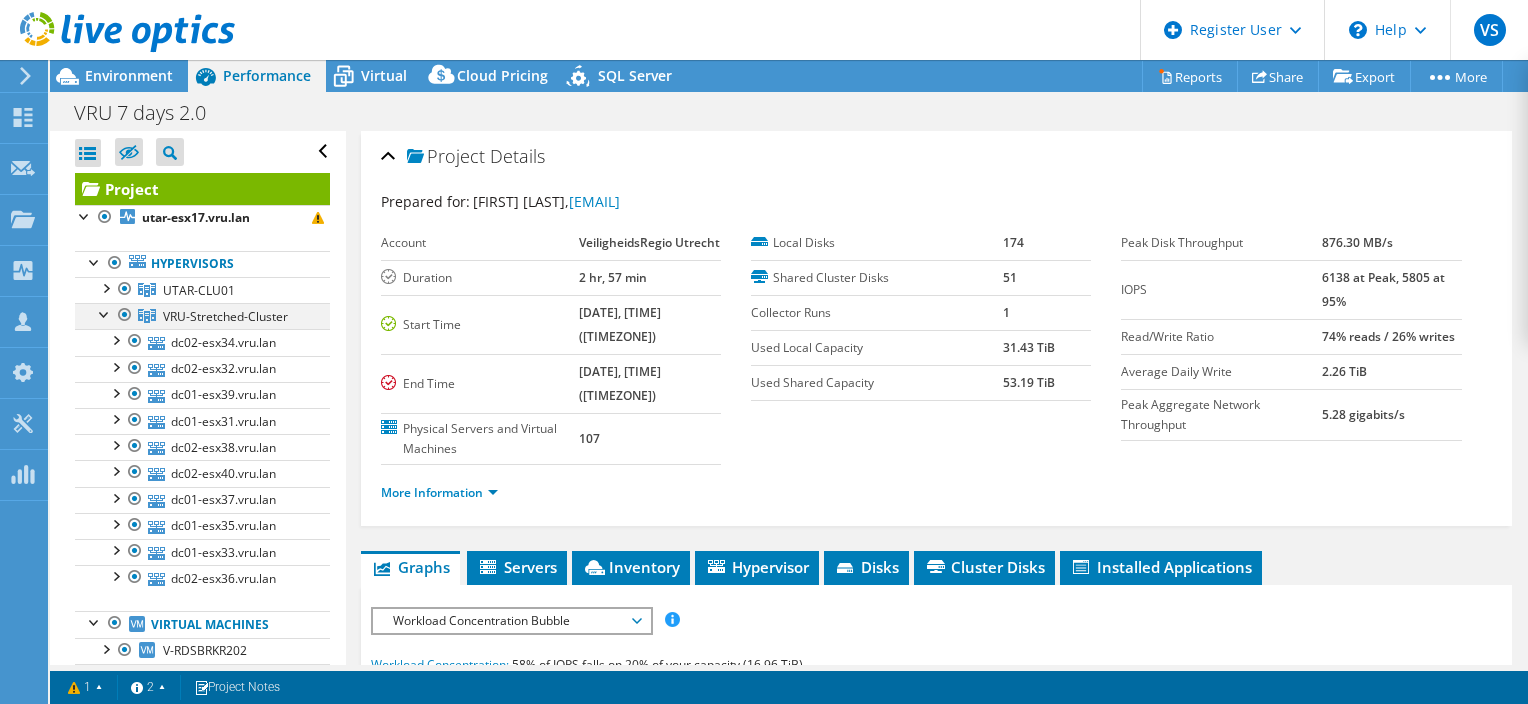 click at bounding box center [105, 313] 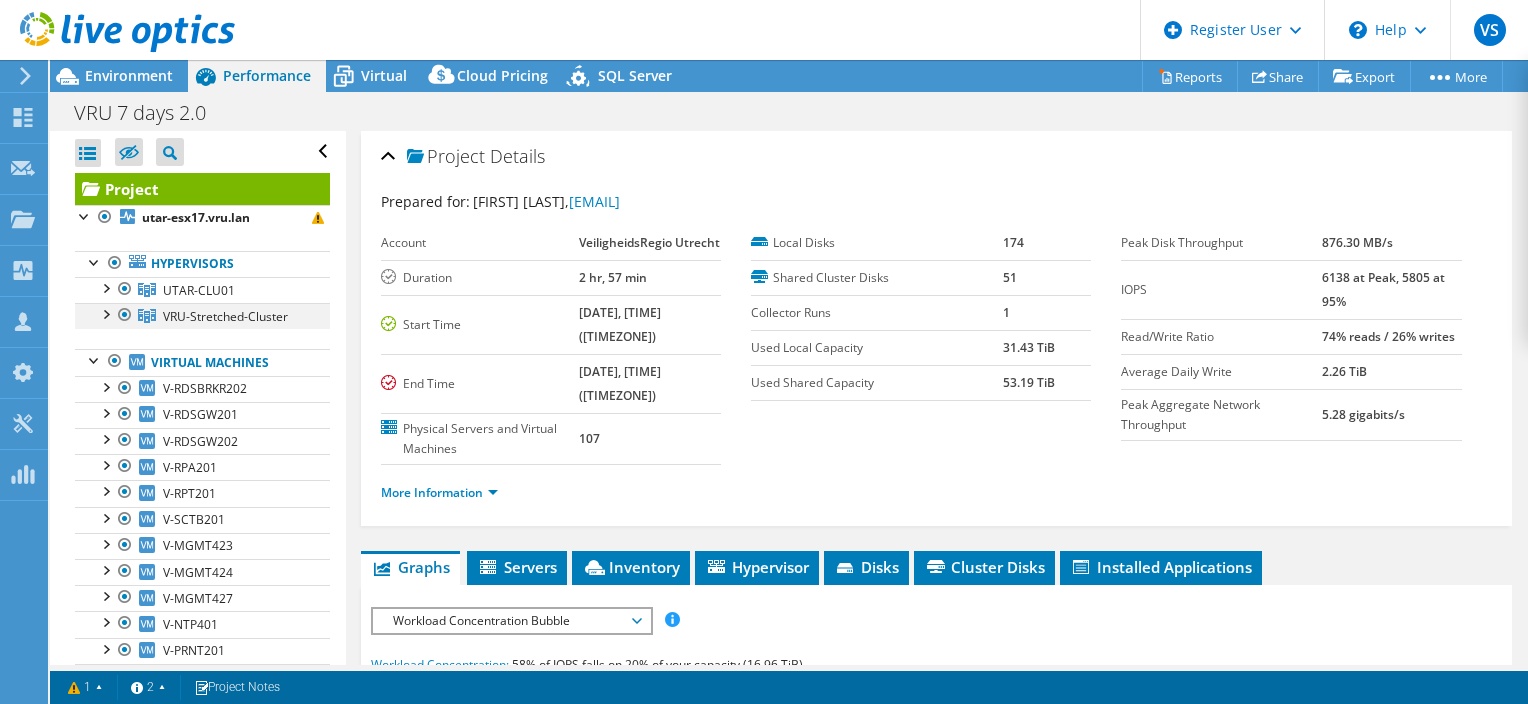 click at bounding box center [105, 313] 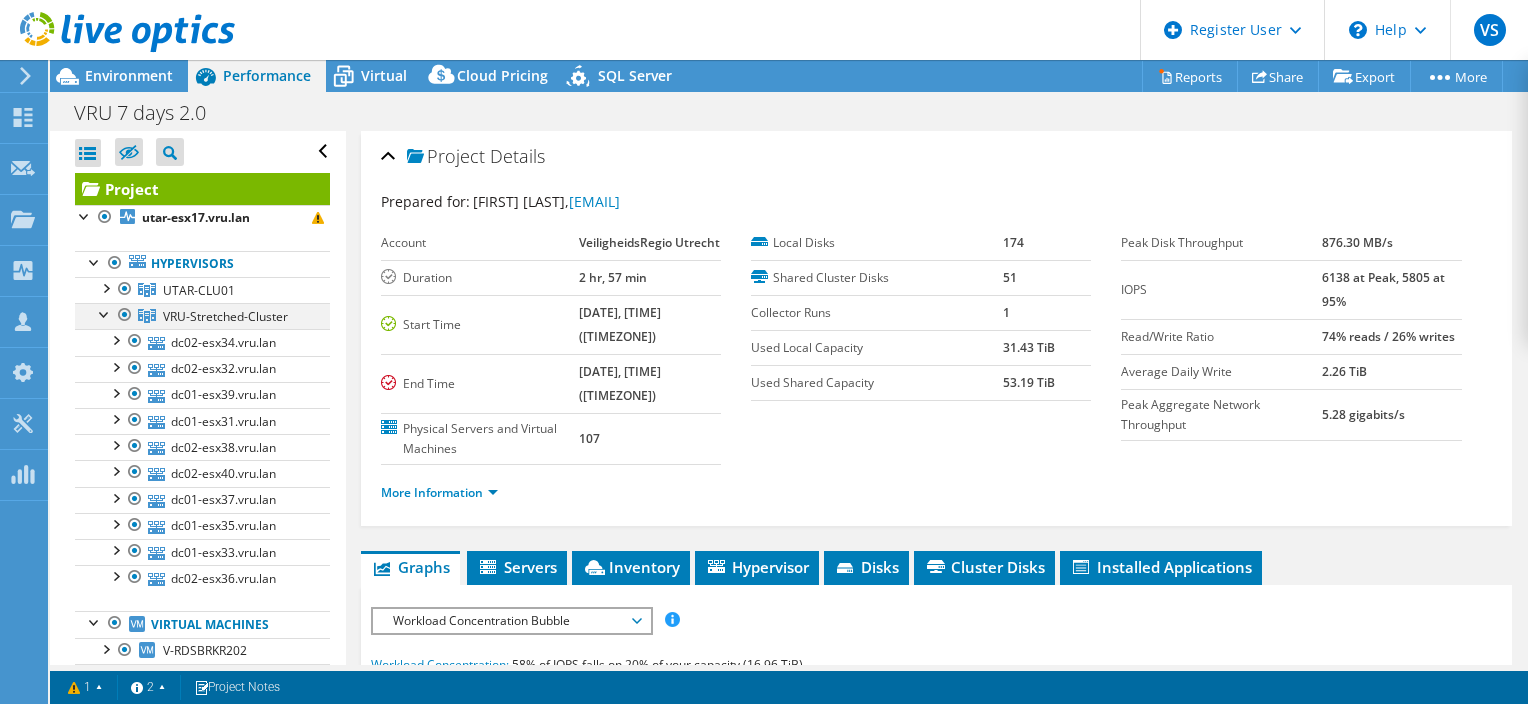 click at bounding box center [105, 313] 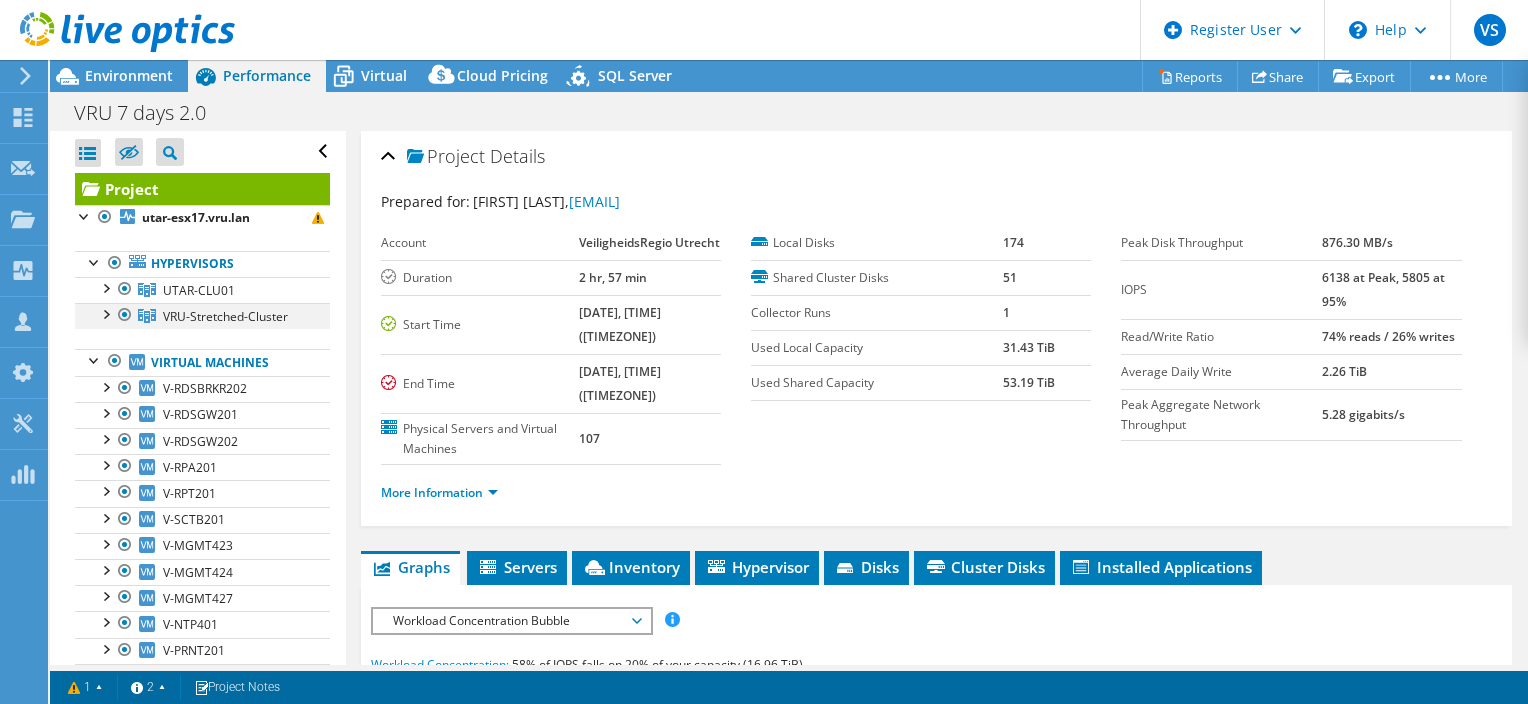 click at bounding box center [105, 313] 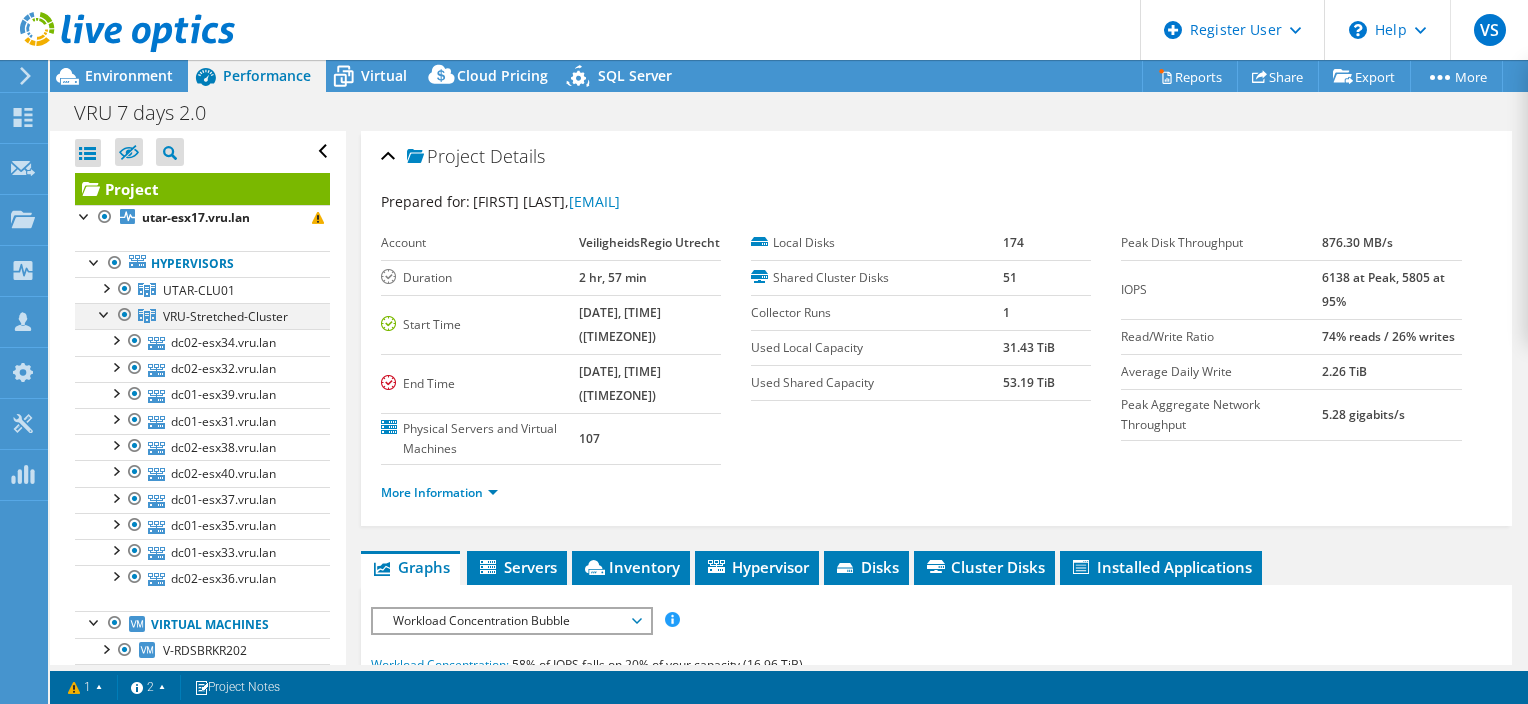 click at bounding box center [105, 313] 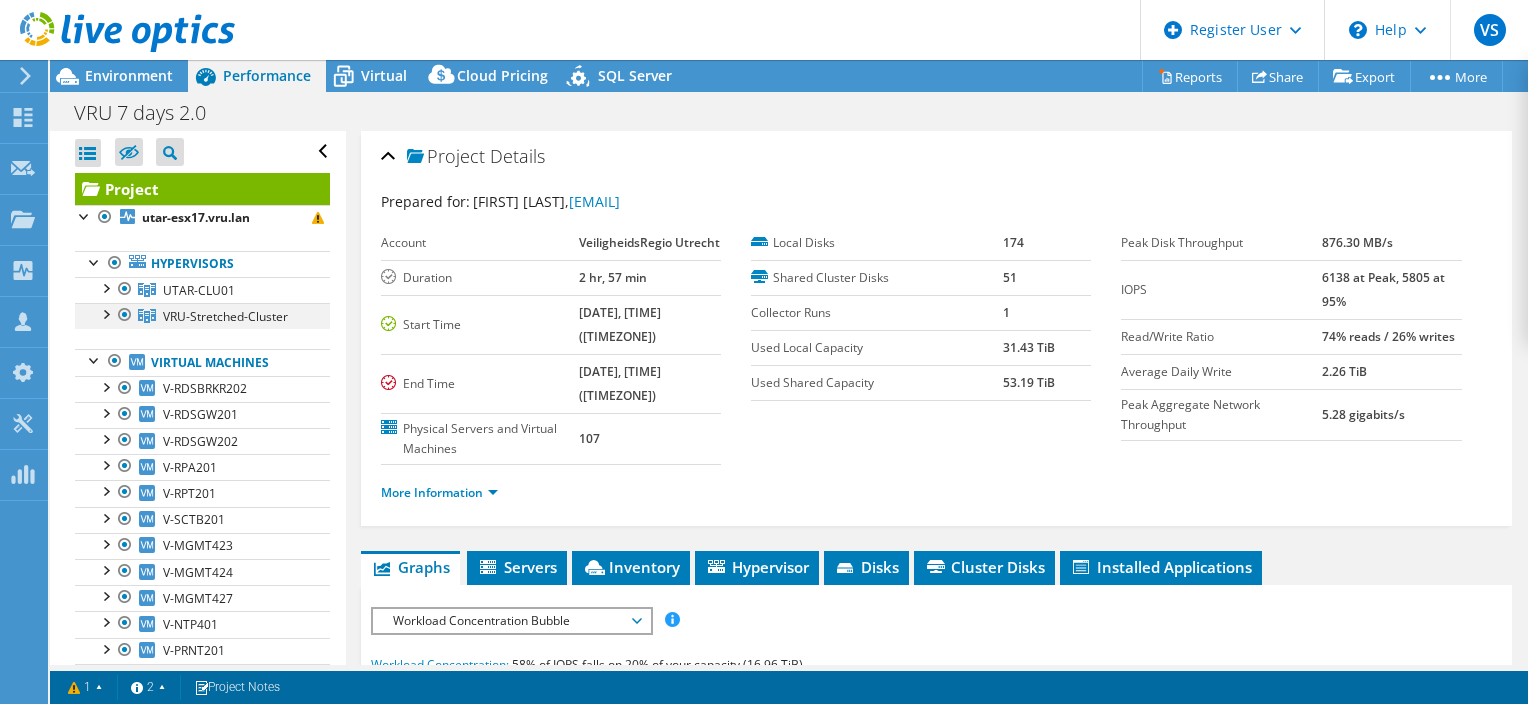click at bounding box center [105, 313] 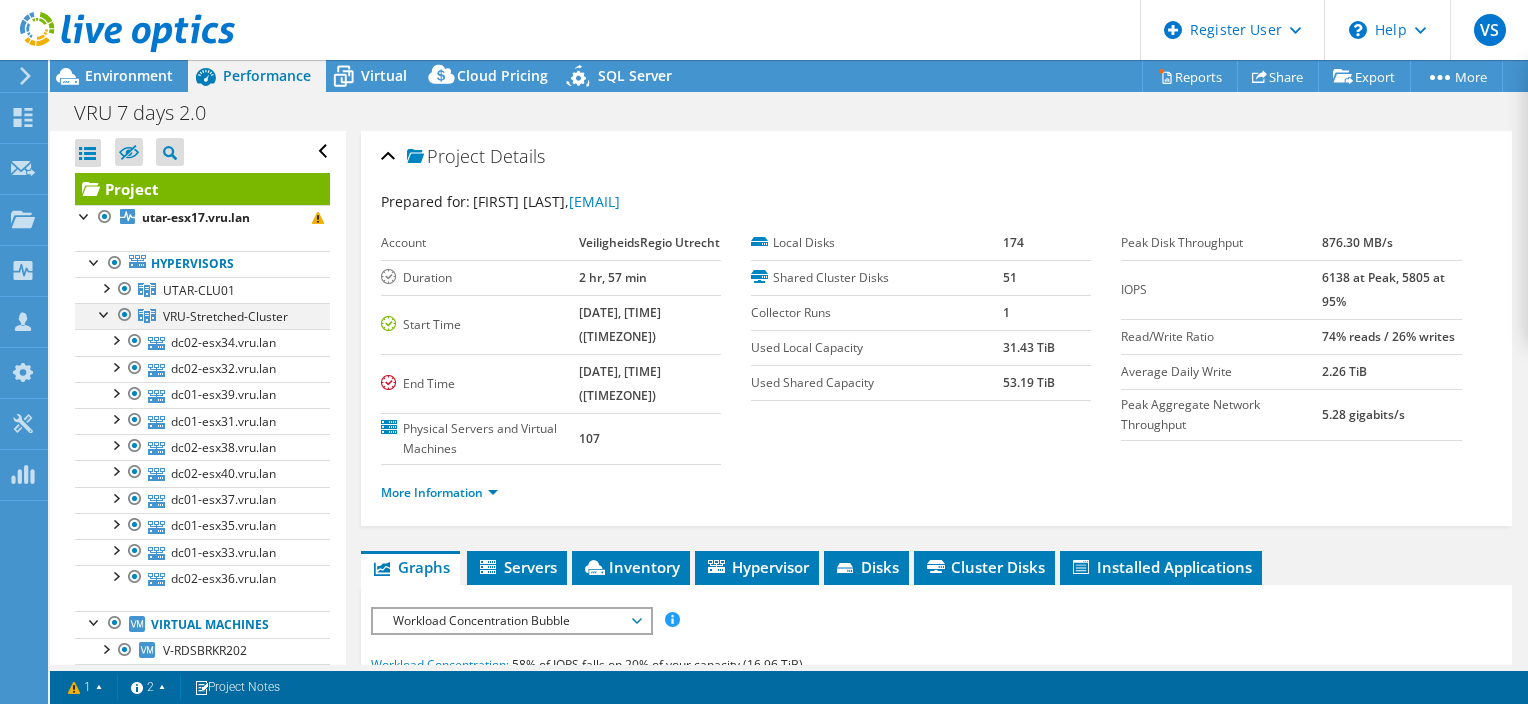 click at bounding box center [105, 313] 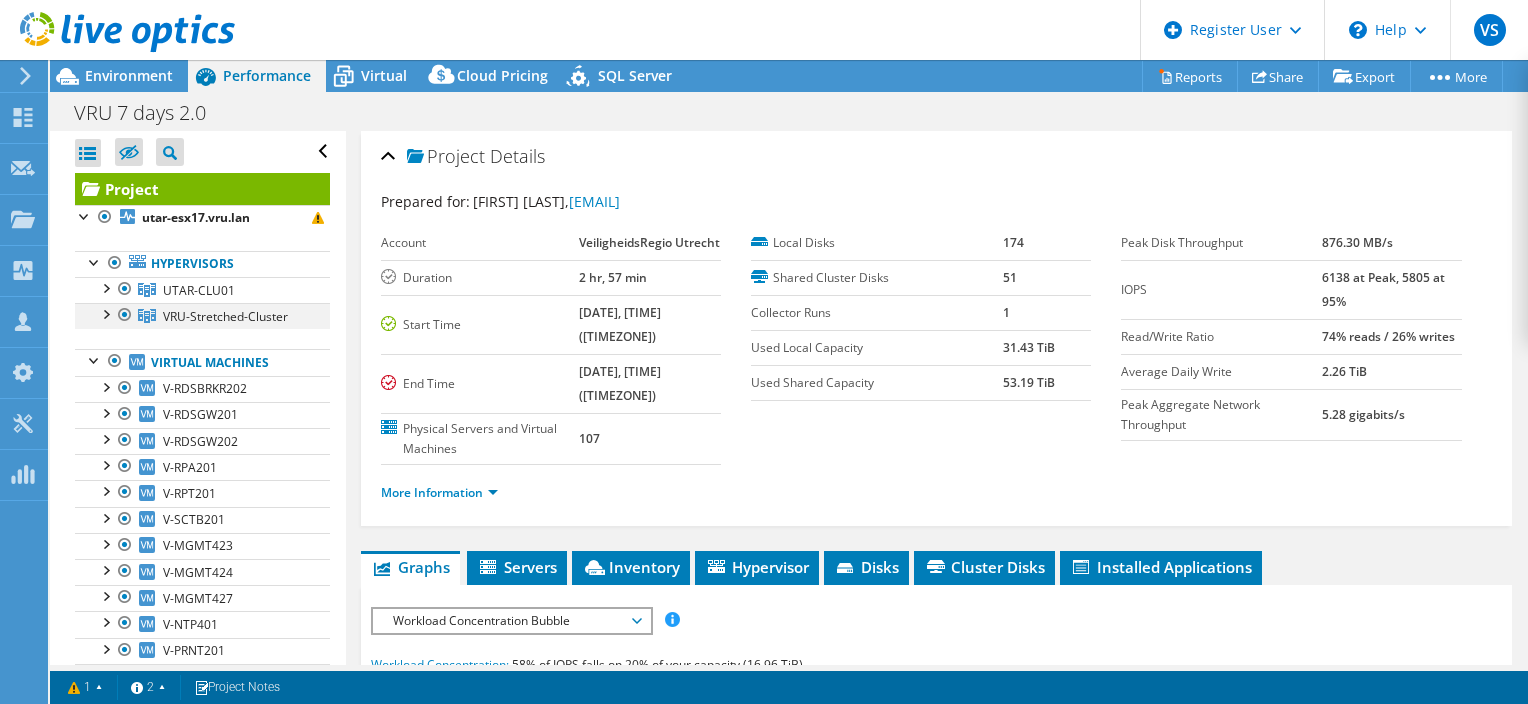 click at bounding box center [105, 313] 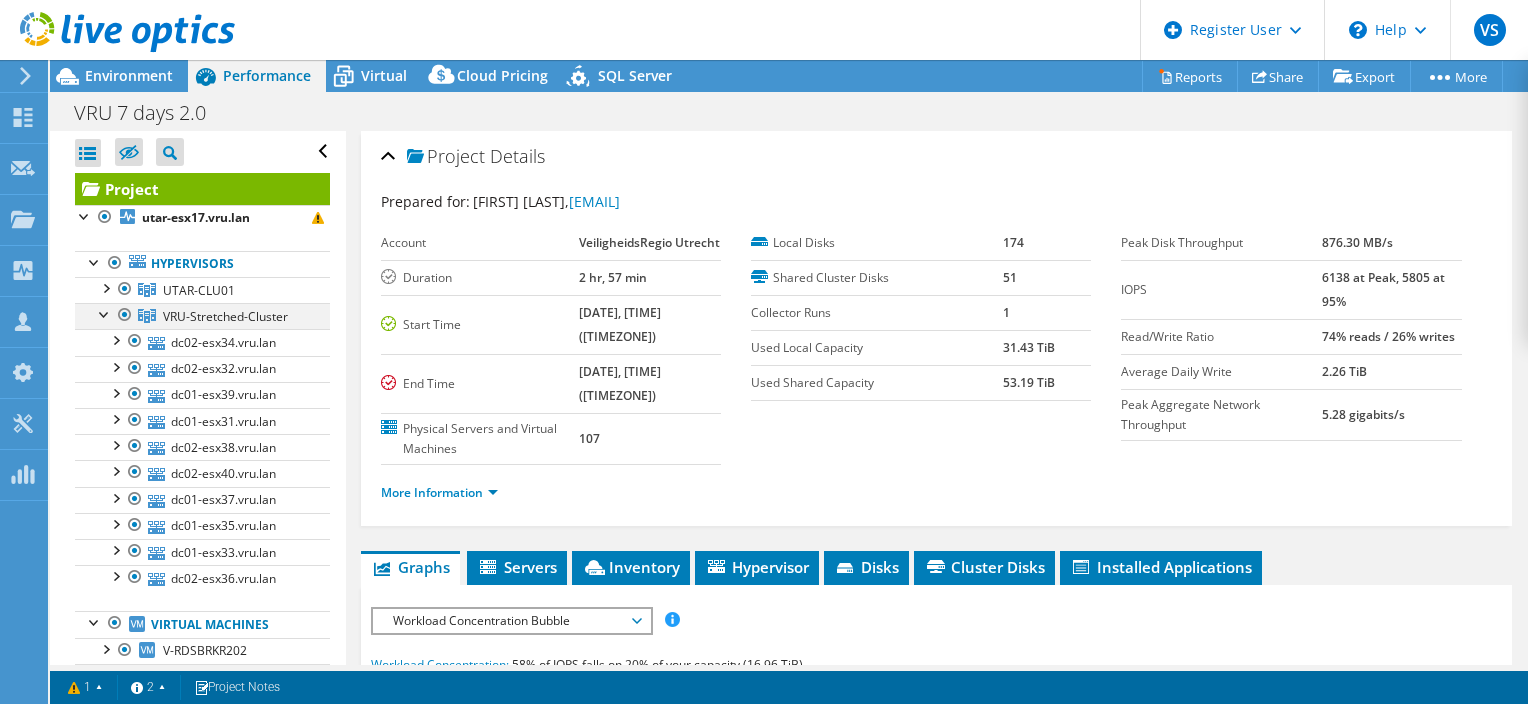 click at bounding box center (105, 313) 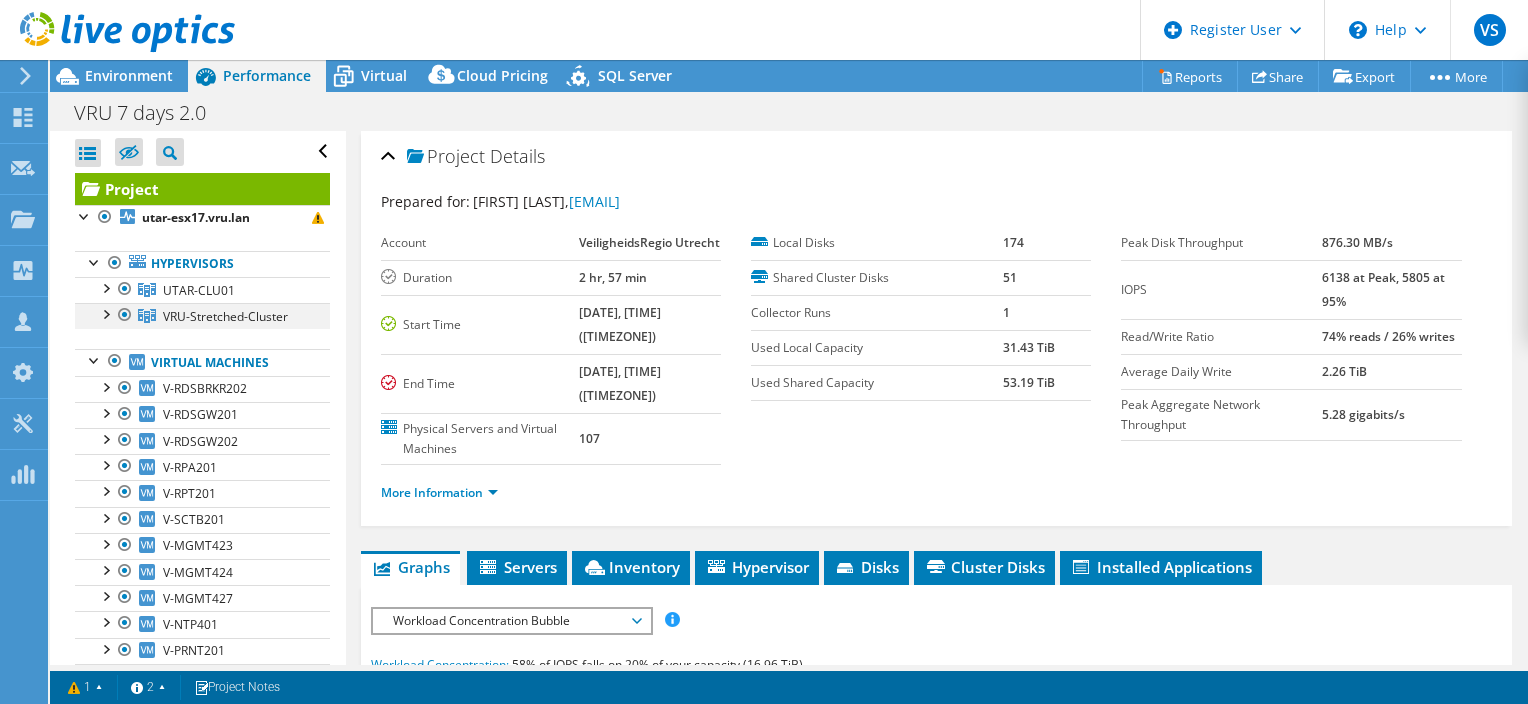 click at bounding box center [105, 313] 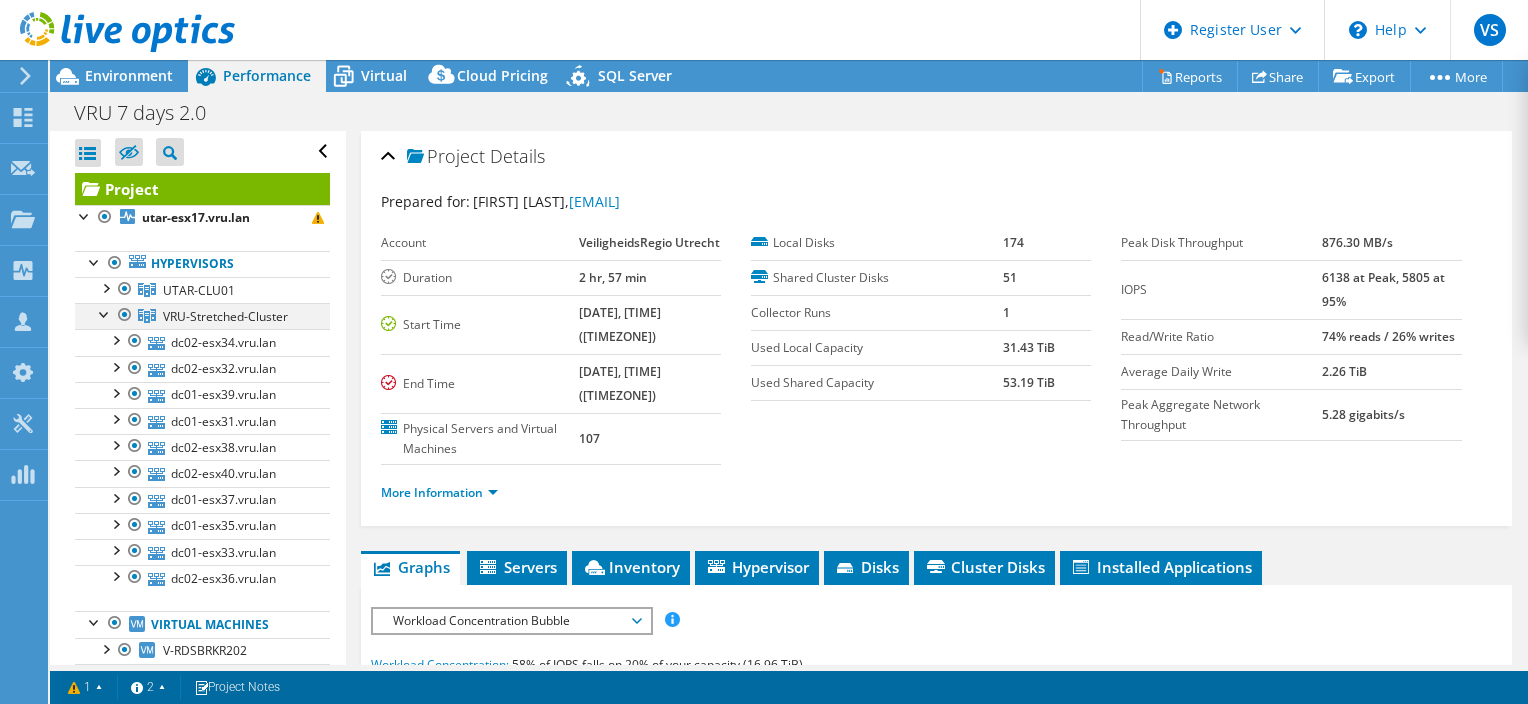 click at bounding box center [105, 313] 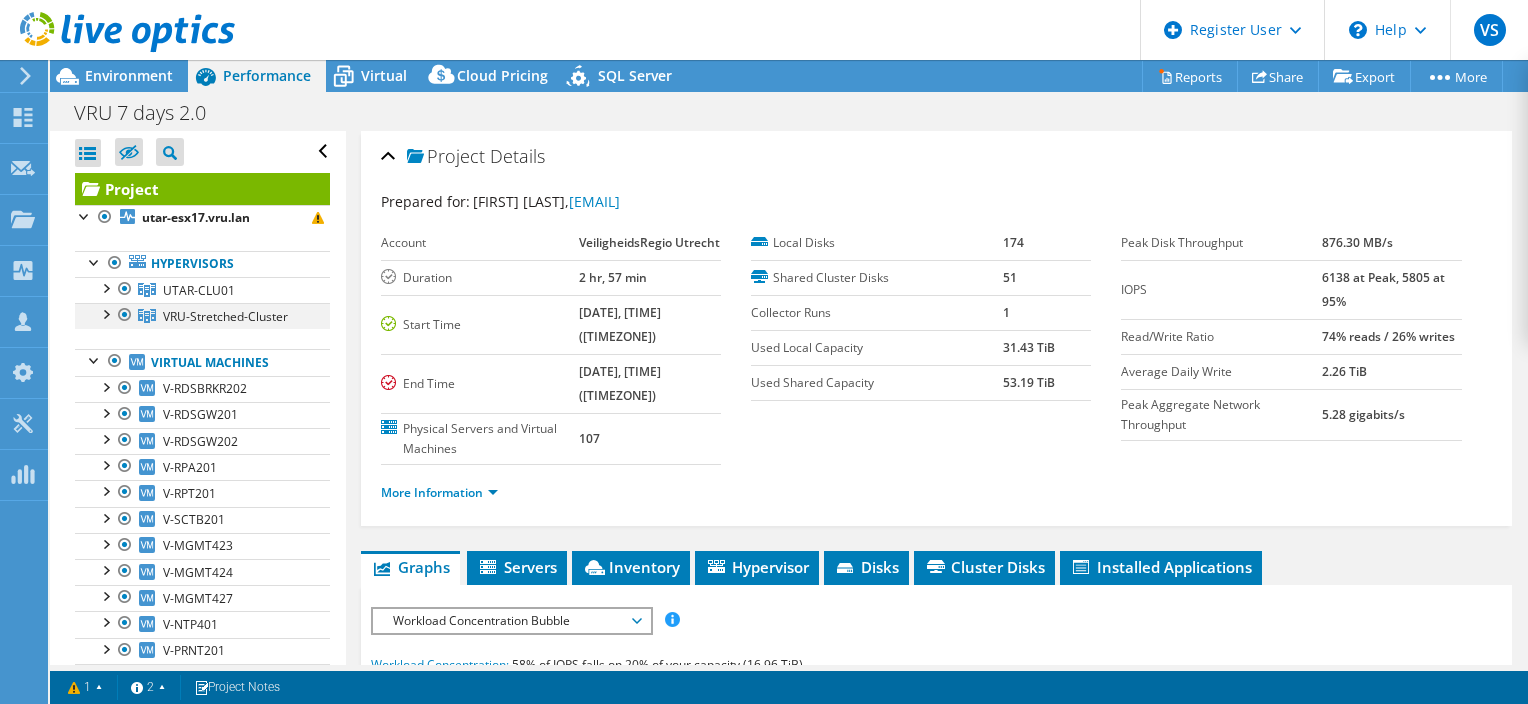 click at bounding box center [105, 313] 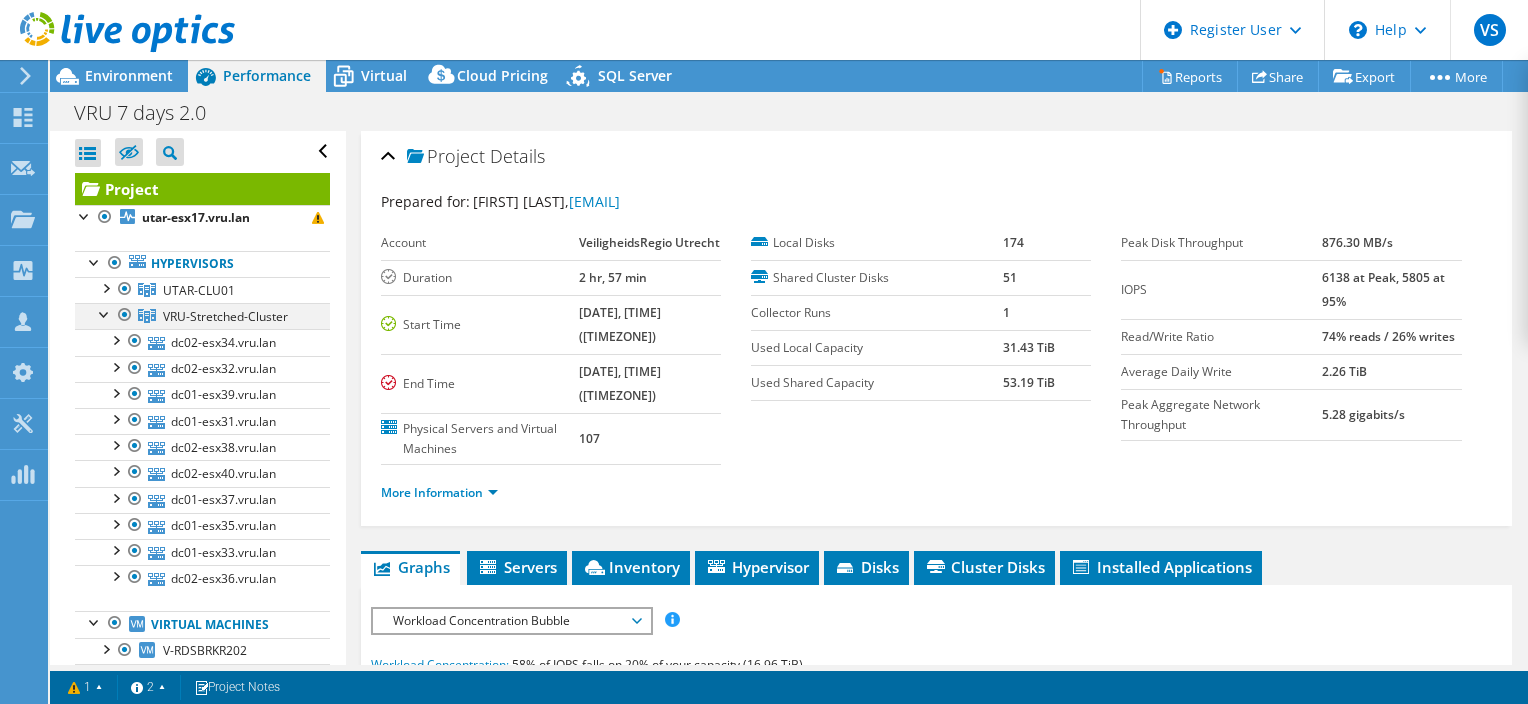 click at bounding box center (105, 313) 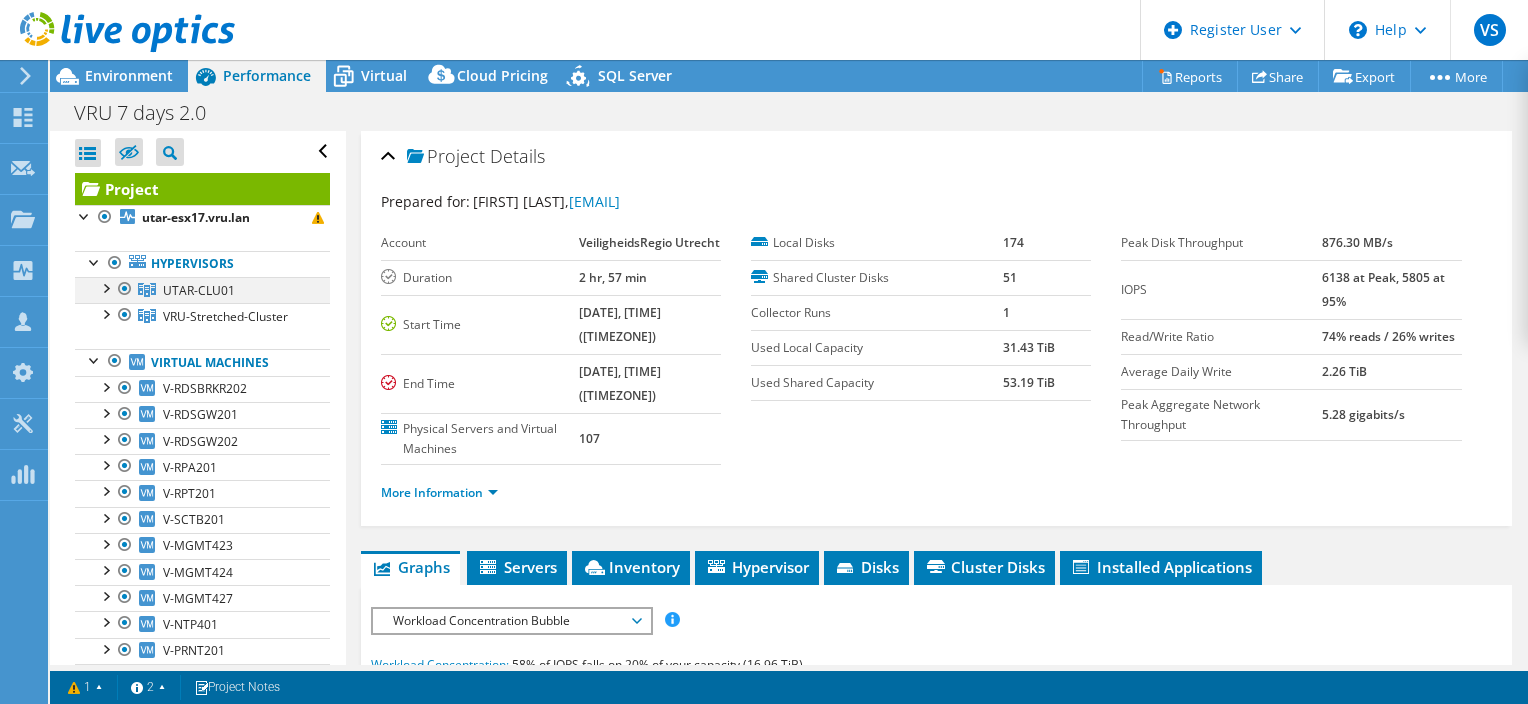 click at bounding box center [105, 287] 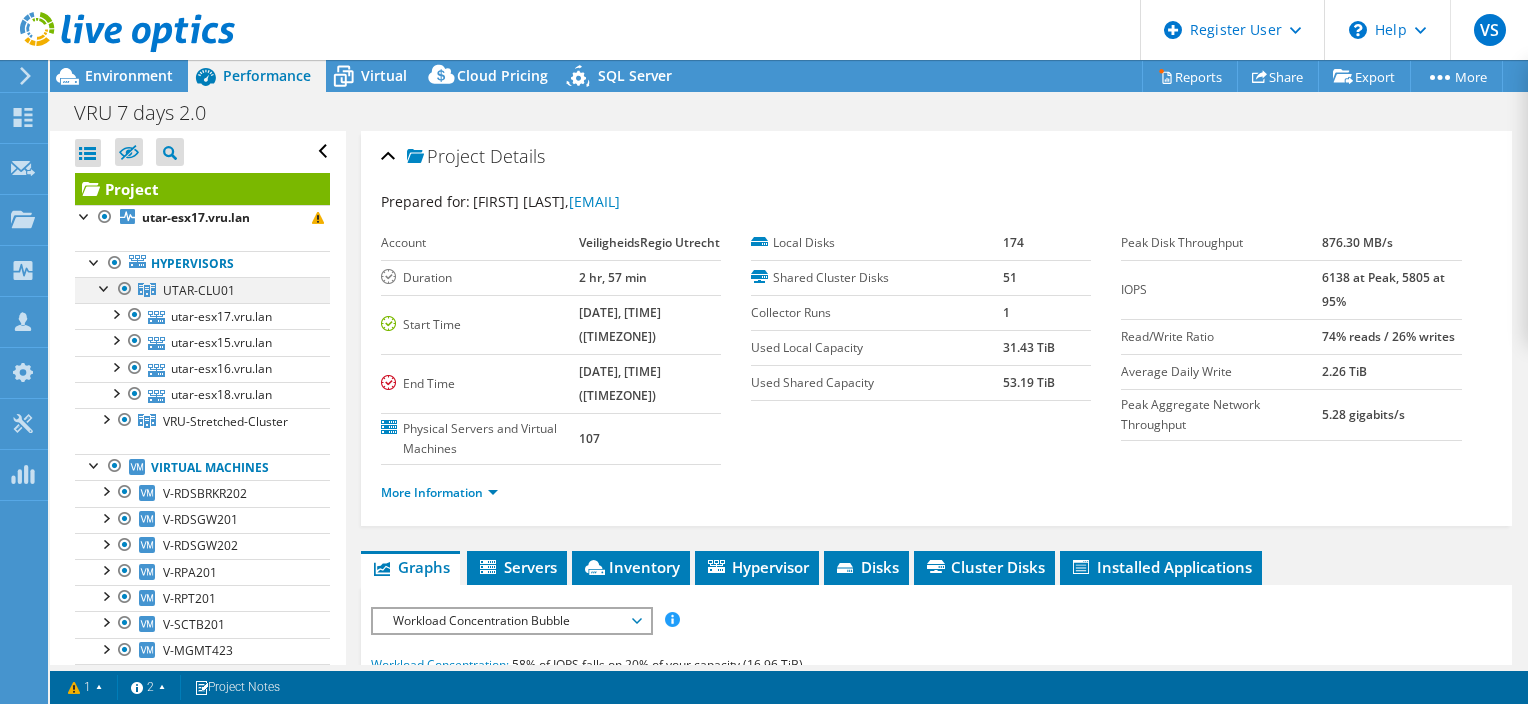 click at bounding box center (105, 287) 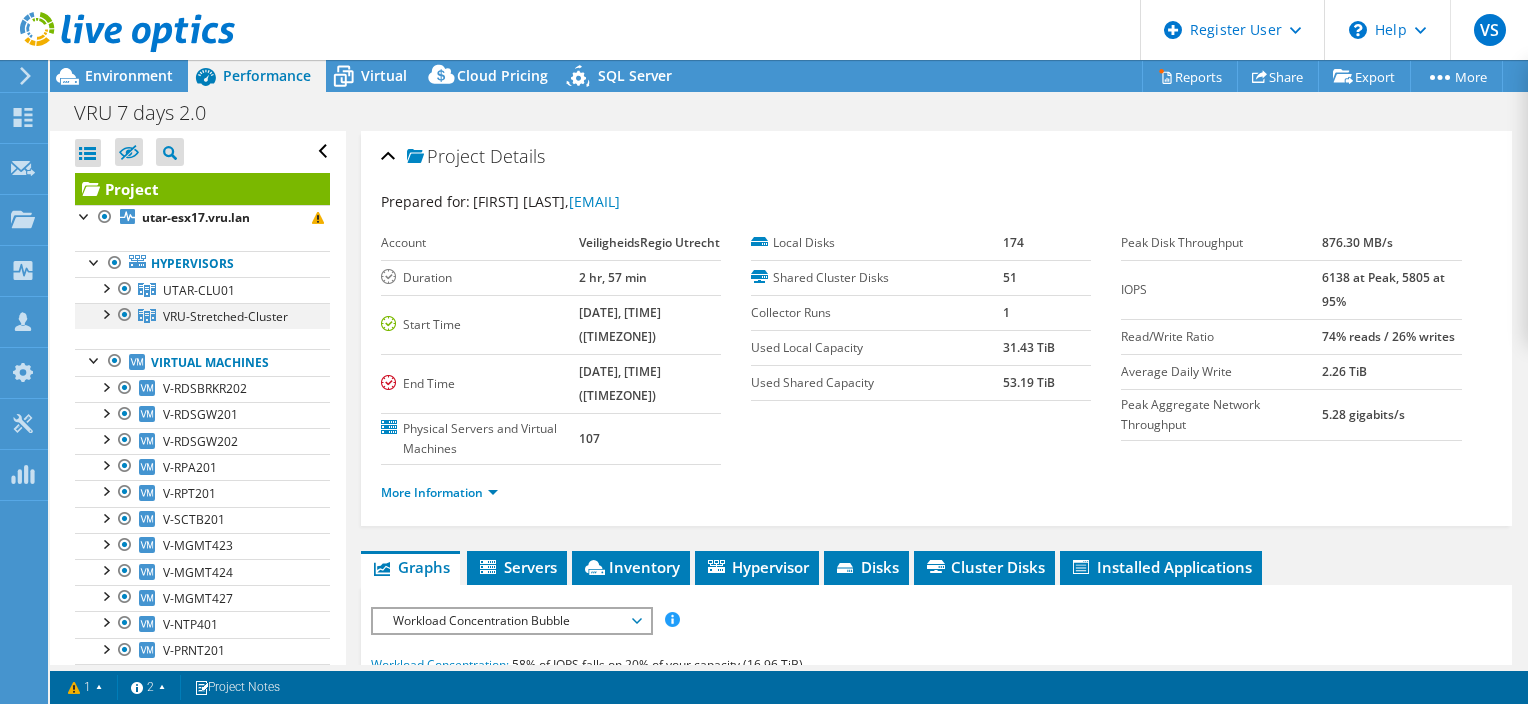 click at bounding box center [105, 313] 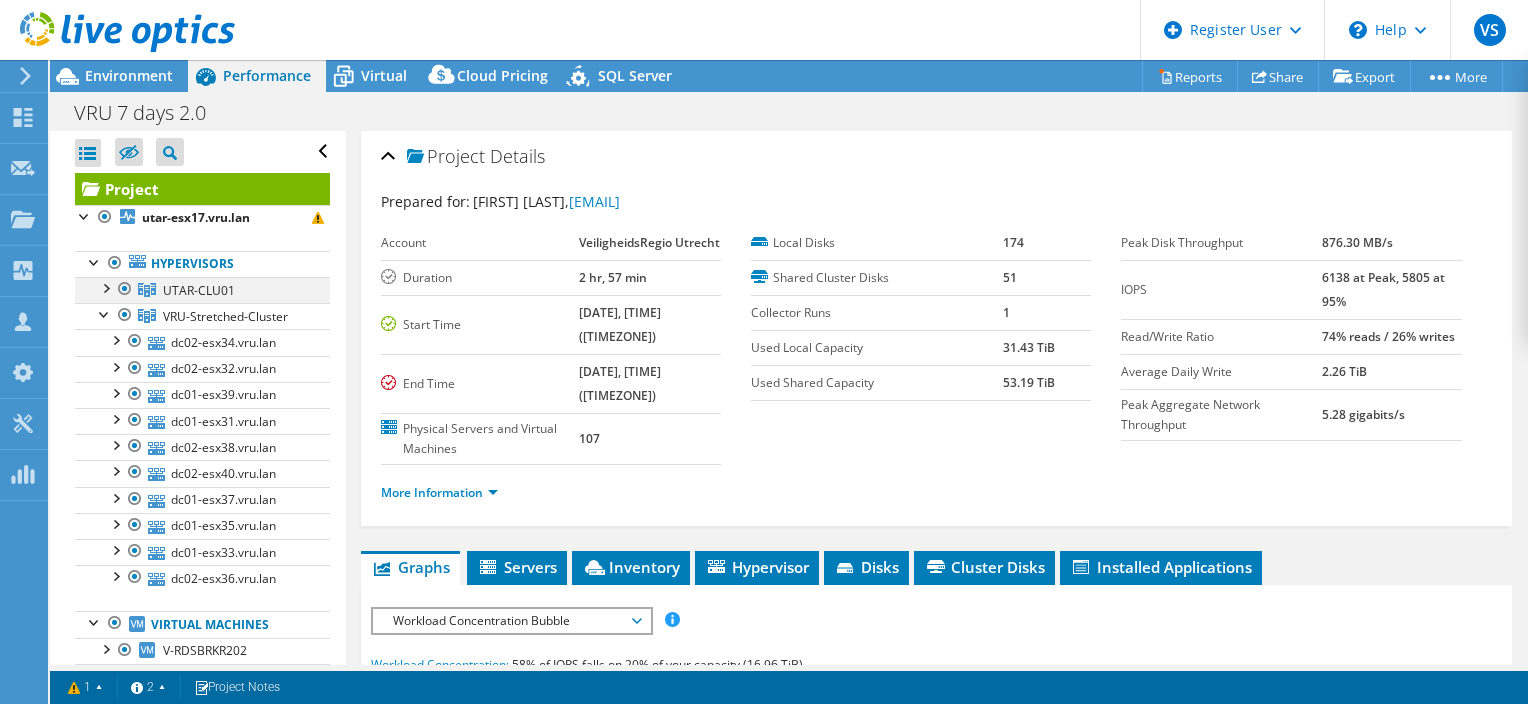 click at bounding box center (105, 287) 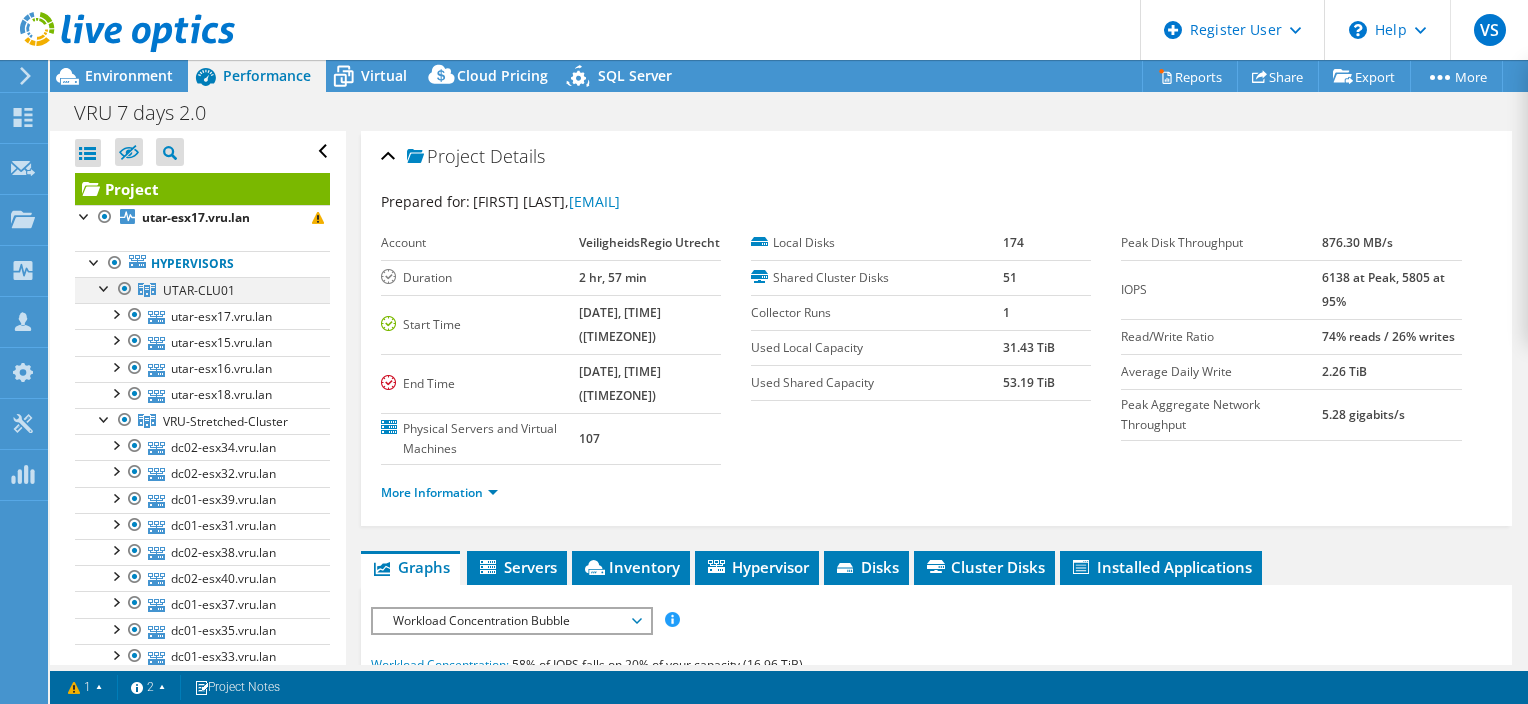 click at bounding box center (105, 287) 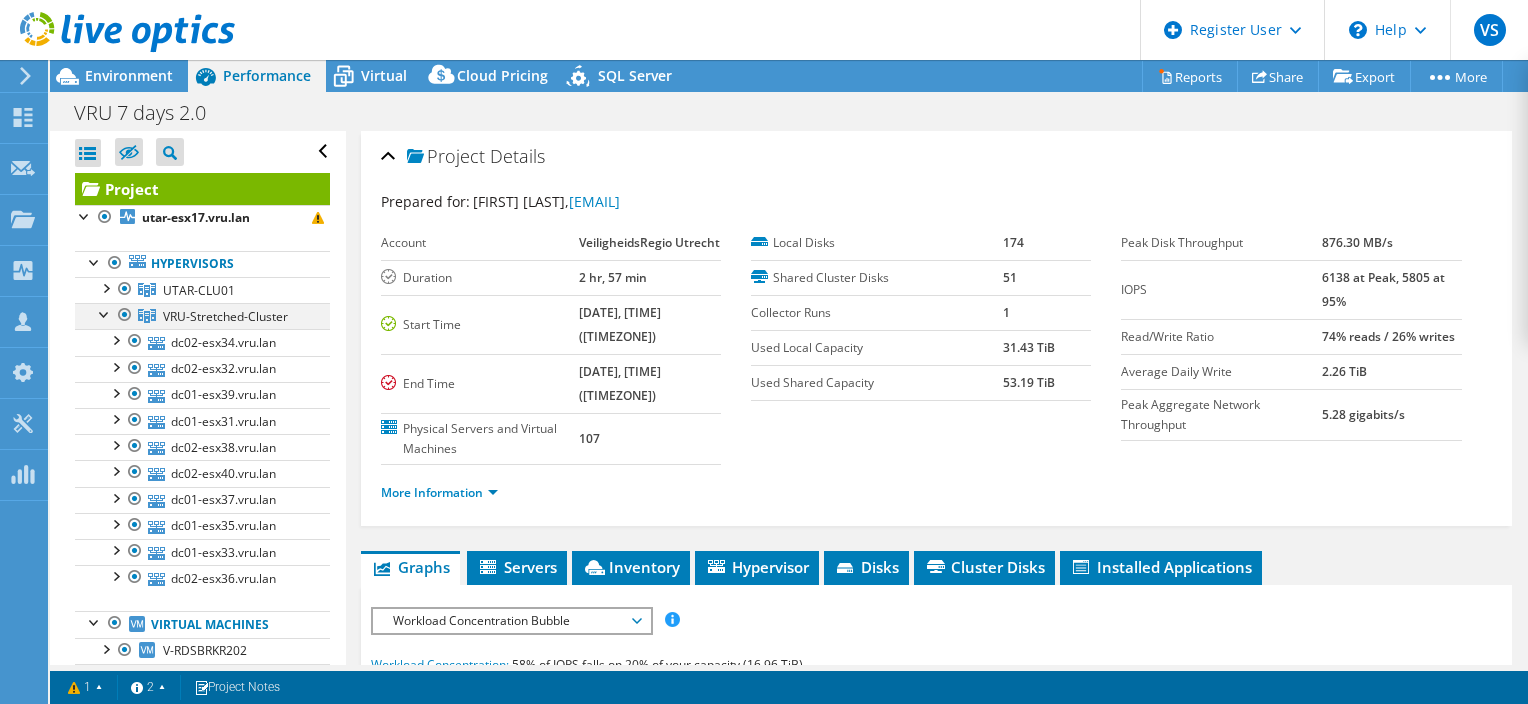 click at bounding box center [105, 313] 